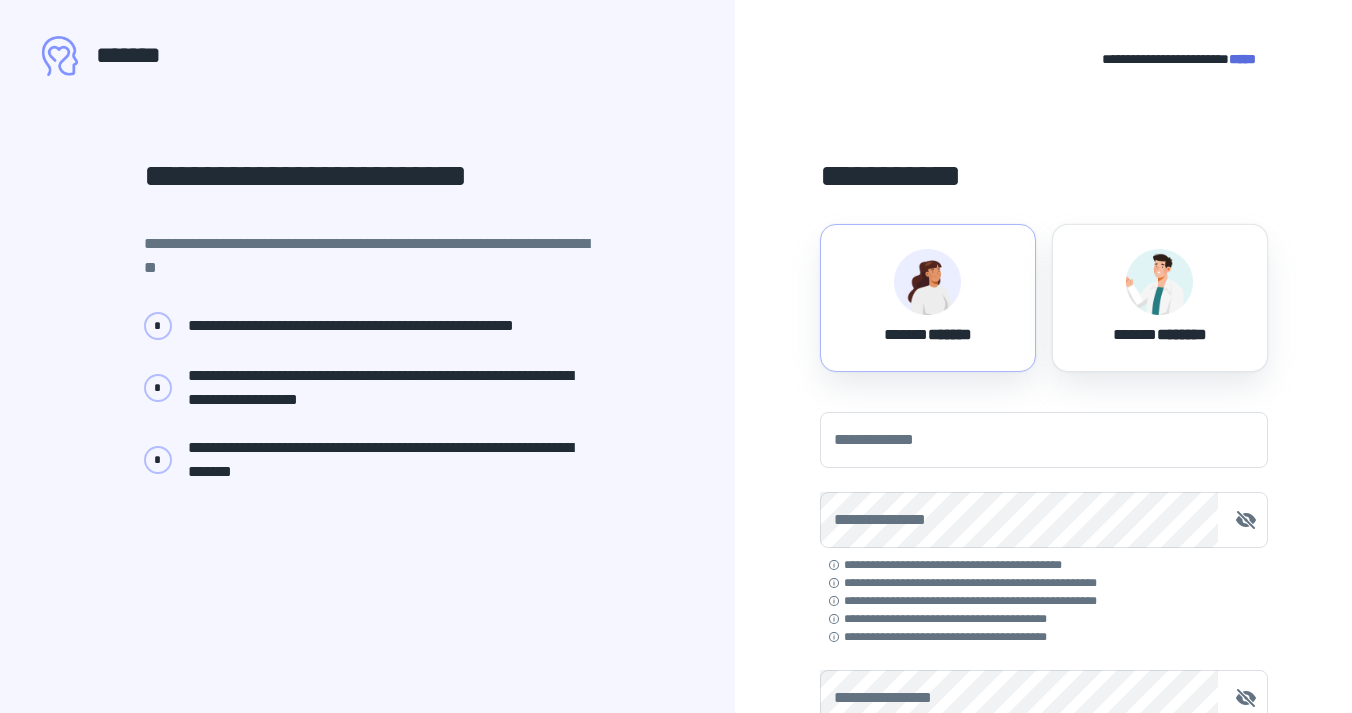 scroll, scrollTop: 0, scrollLeft: 0, axis: both 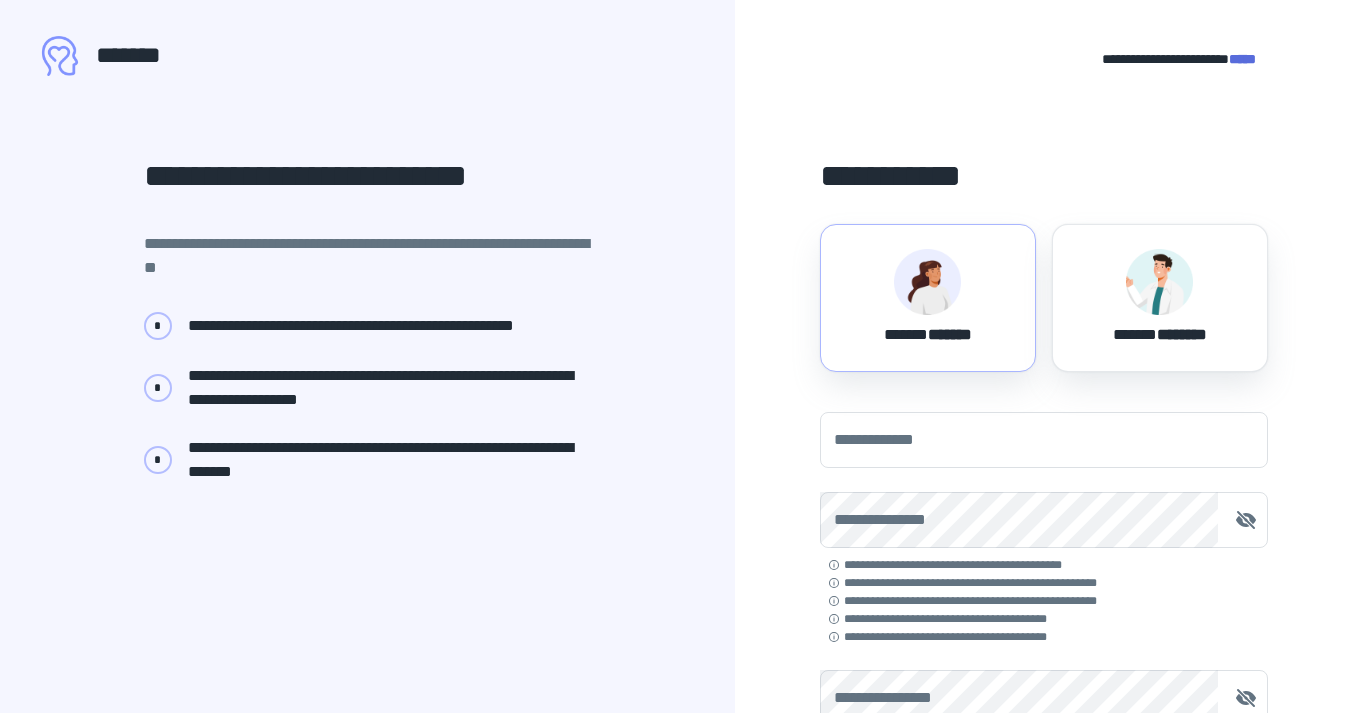 click on "******   *******" at bounding box center [928, 331] 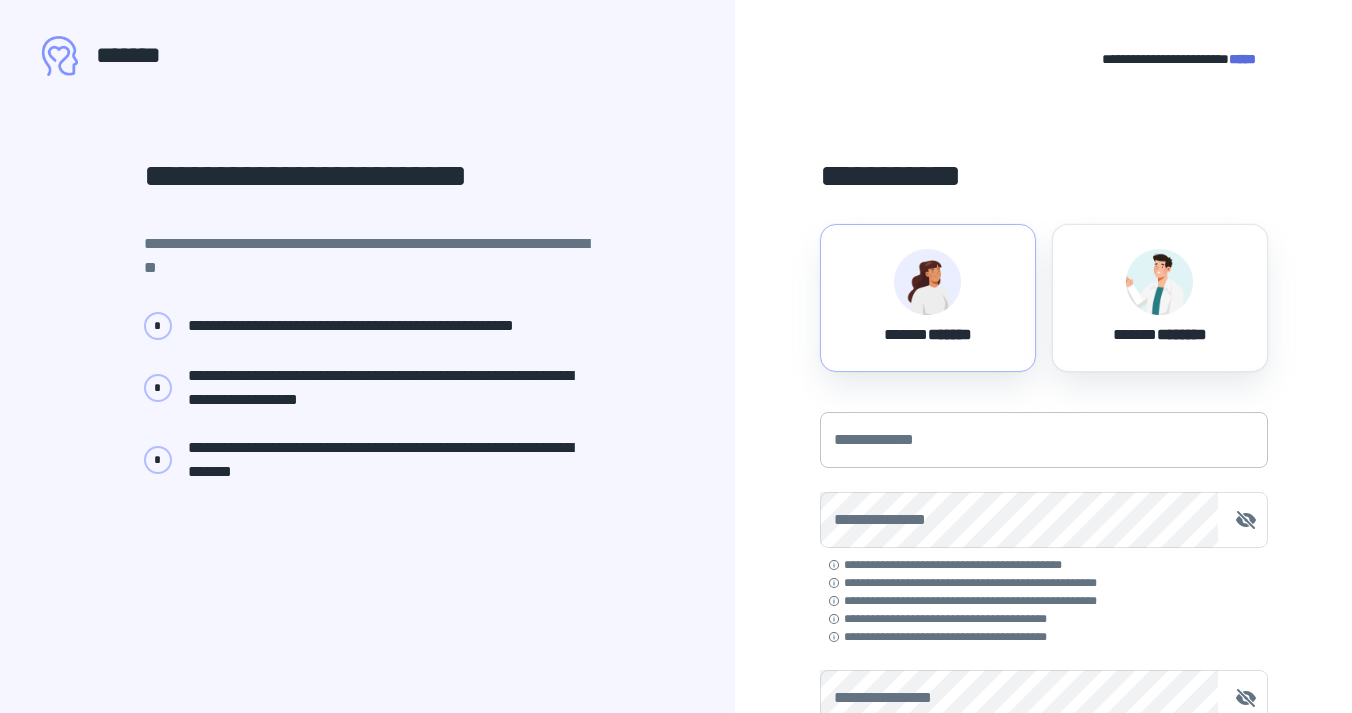 click on "**********" at bounding box center (1044, 440) 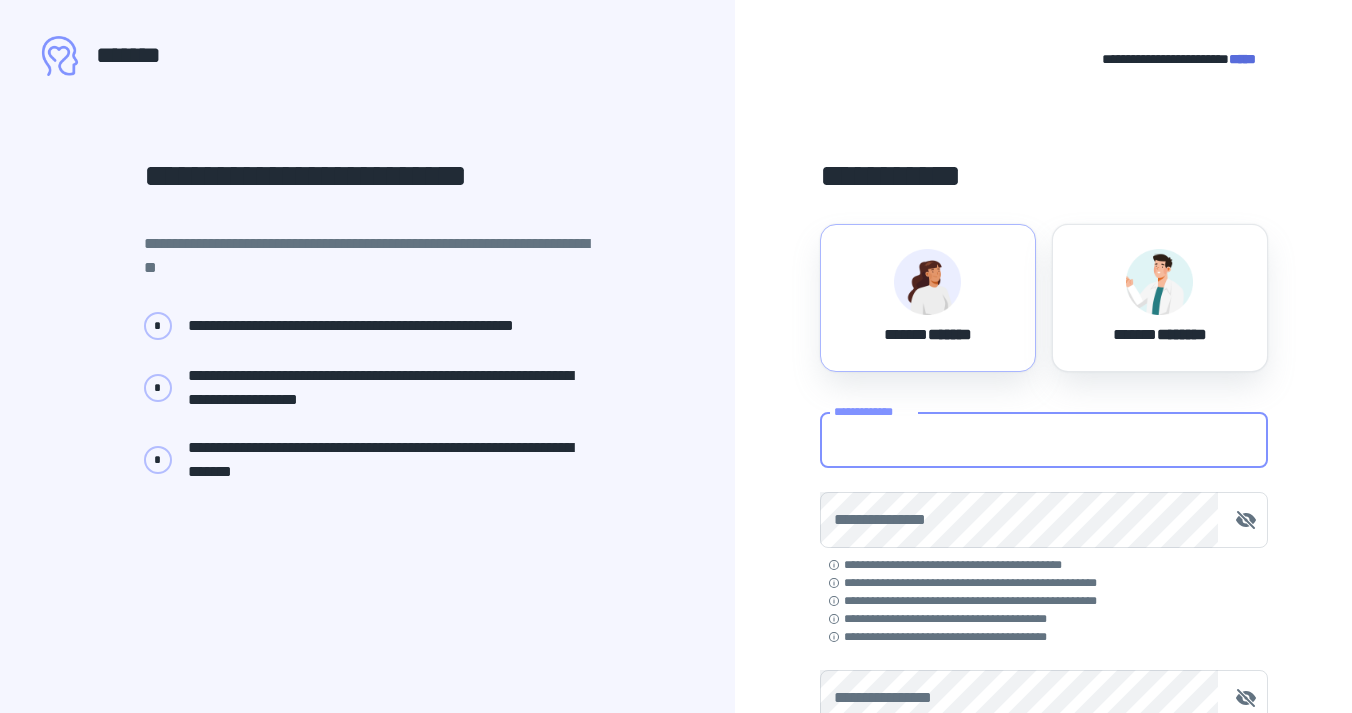 type on "**********" 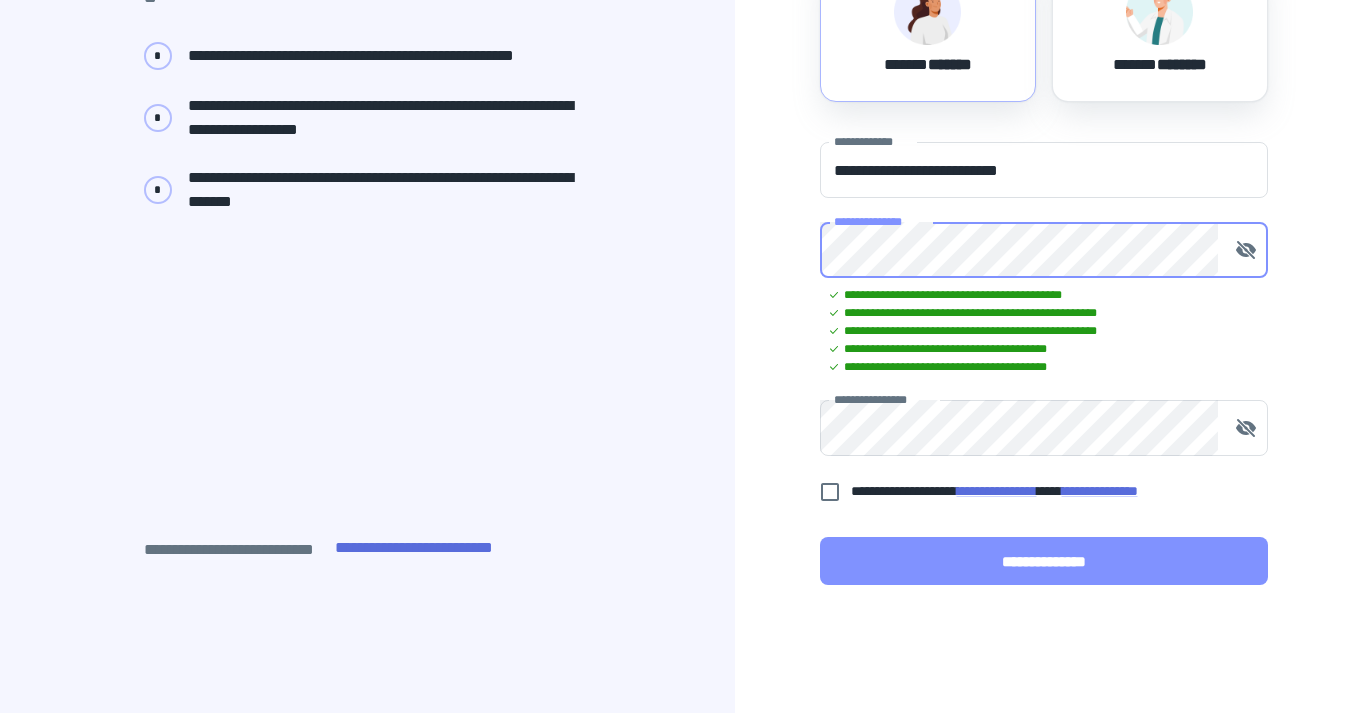 scroll, scrollTop: 270, scrollLeft: 0, axis: vertical 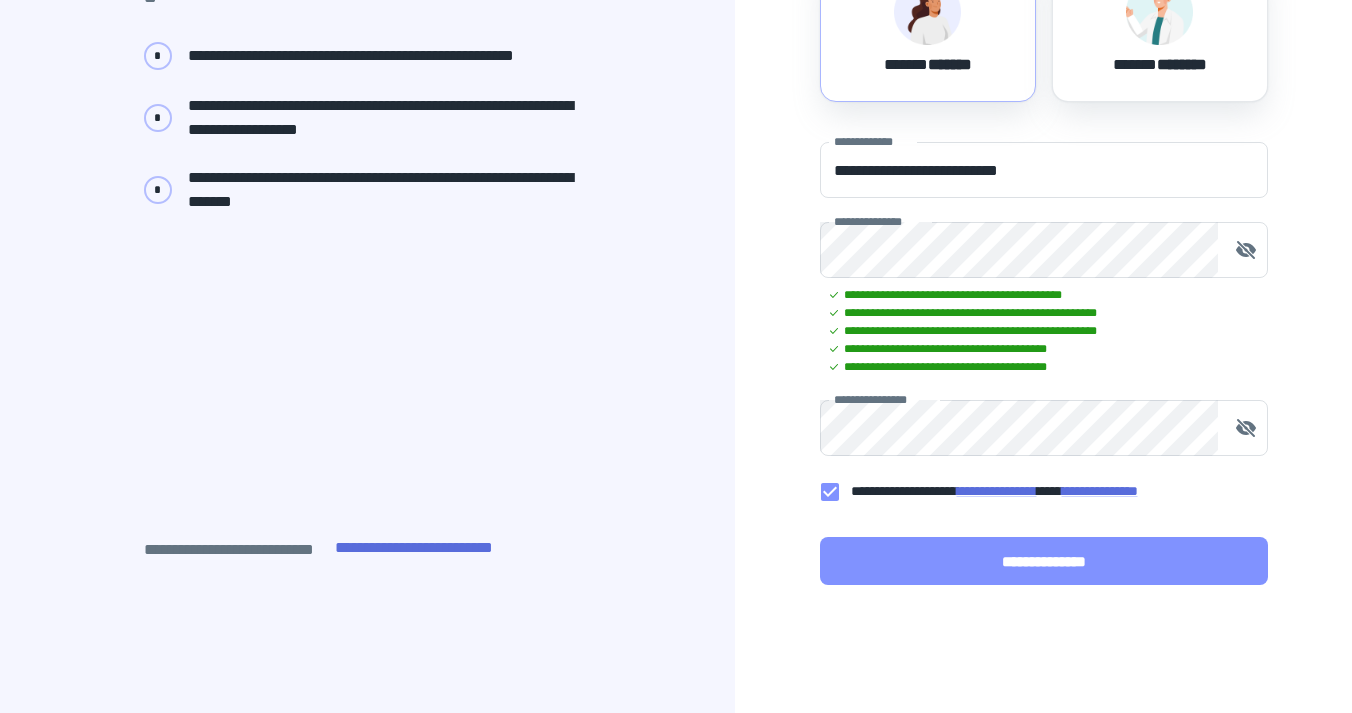 click on "**********" at bounding box center [1044, 561] 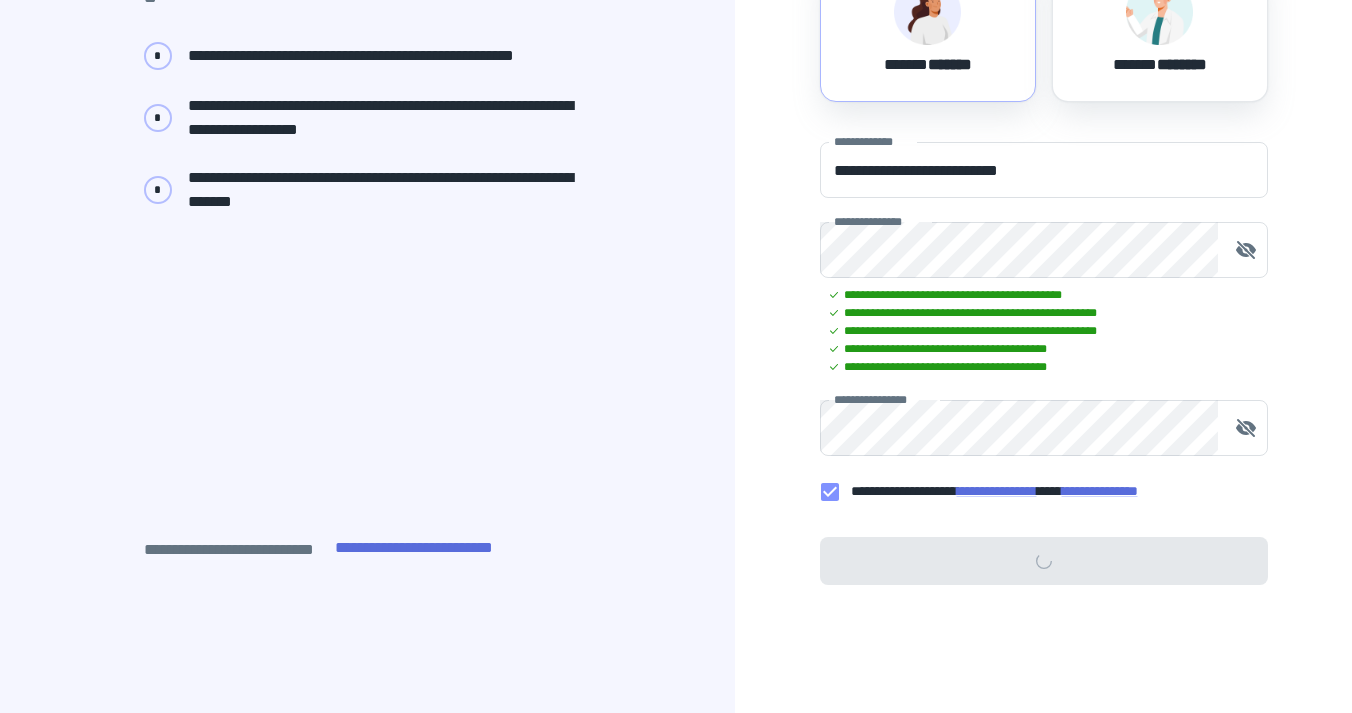 scroll, scrollTop: 0, scrollLeft: 0, axis: both 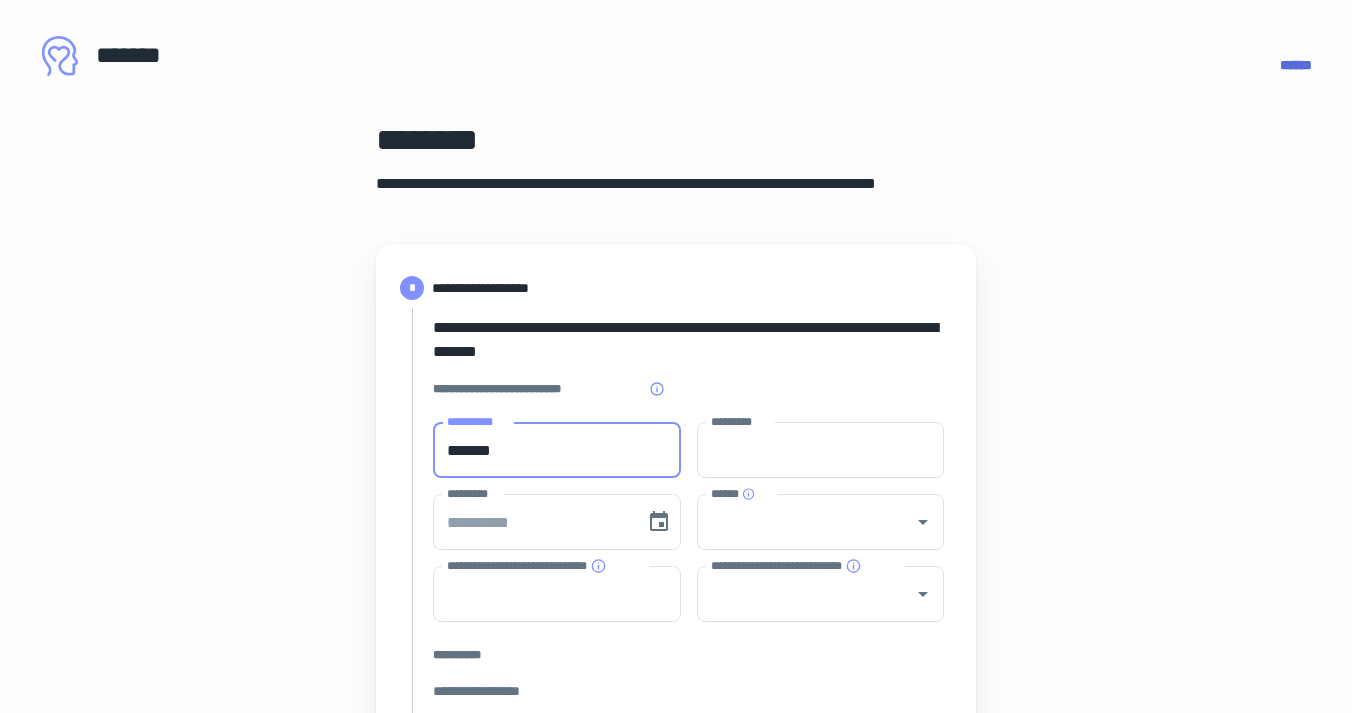 type on "*******" 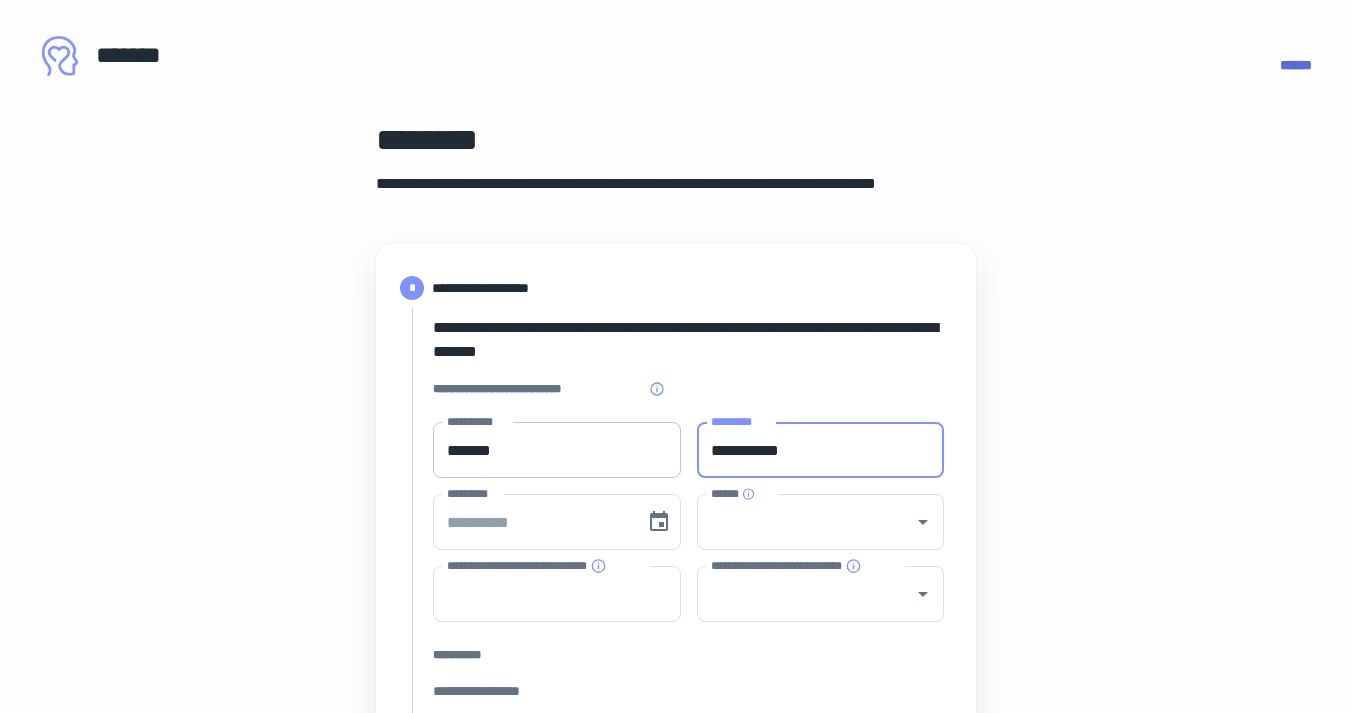 type on "**********" 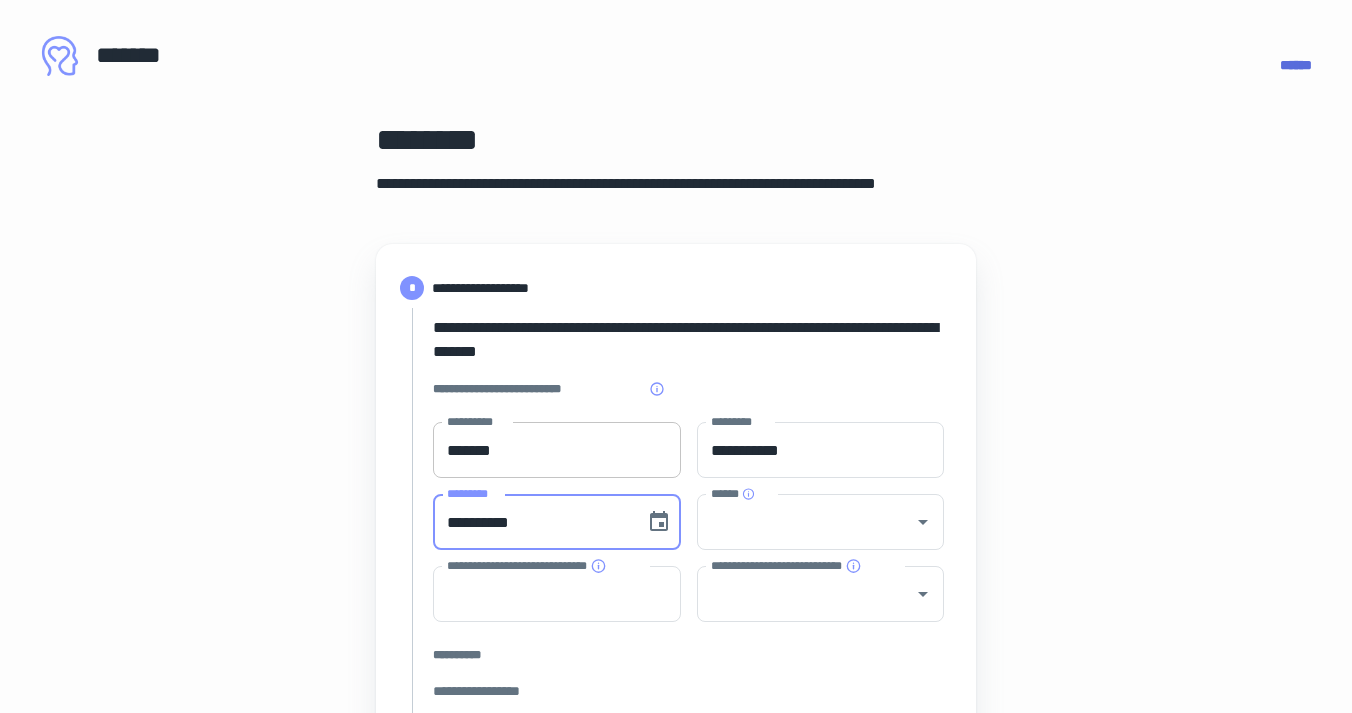 type on "**********" 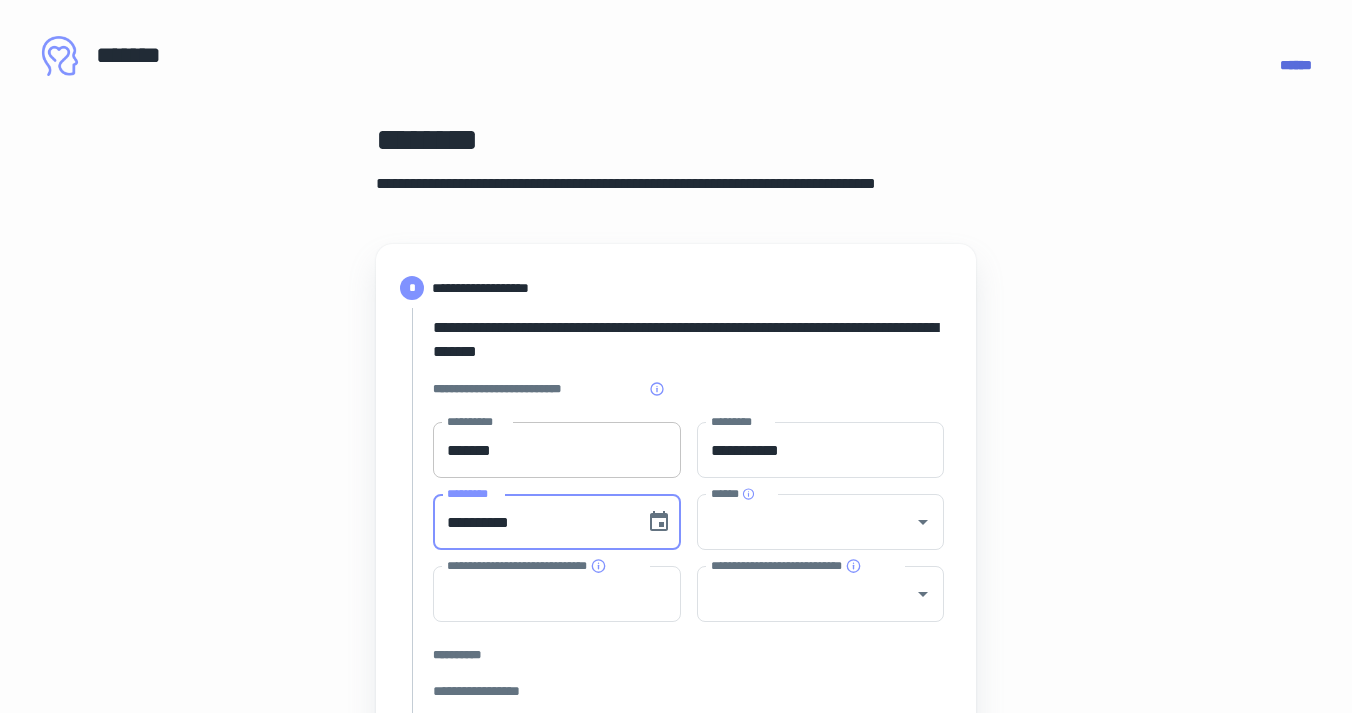 type 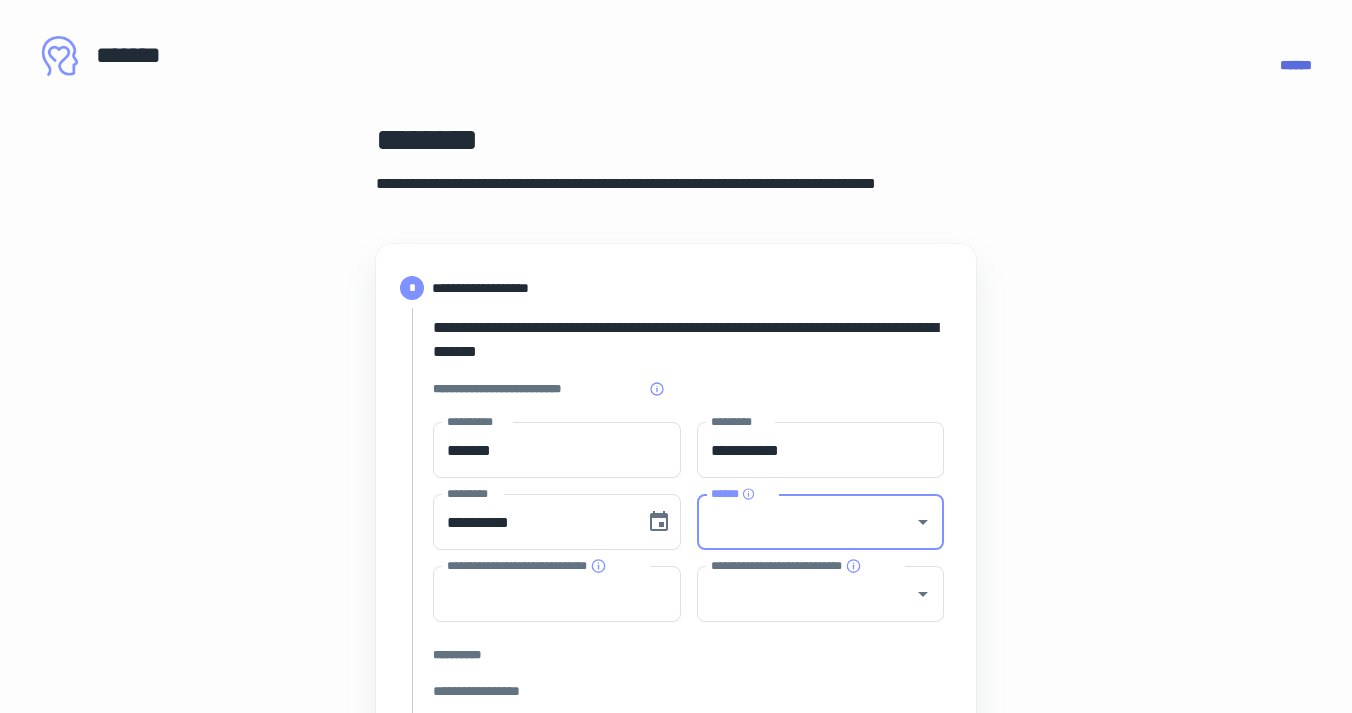click on "******" at bounding box center [806, 522] 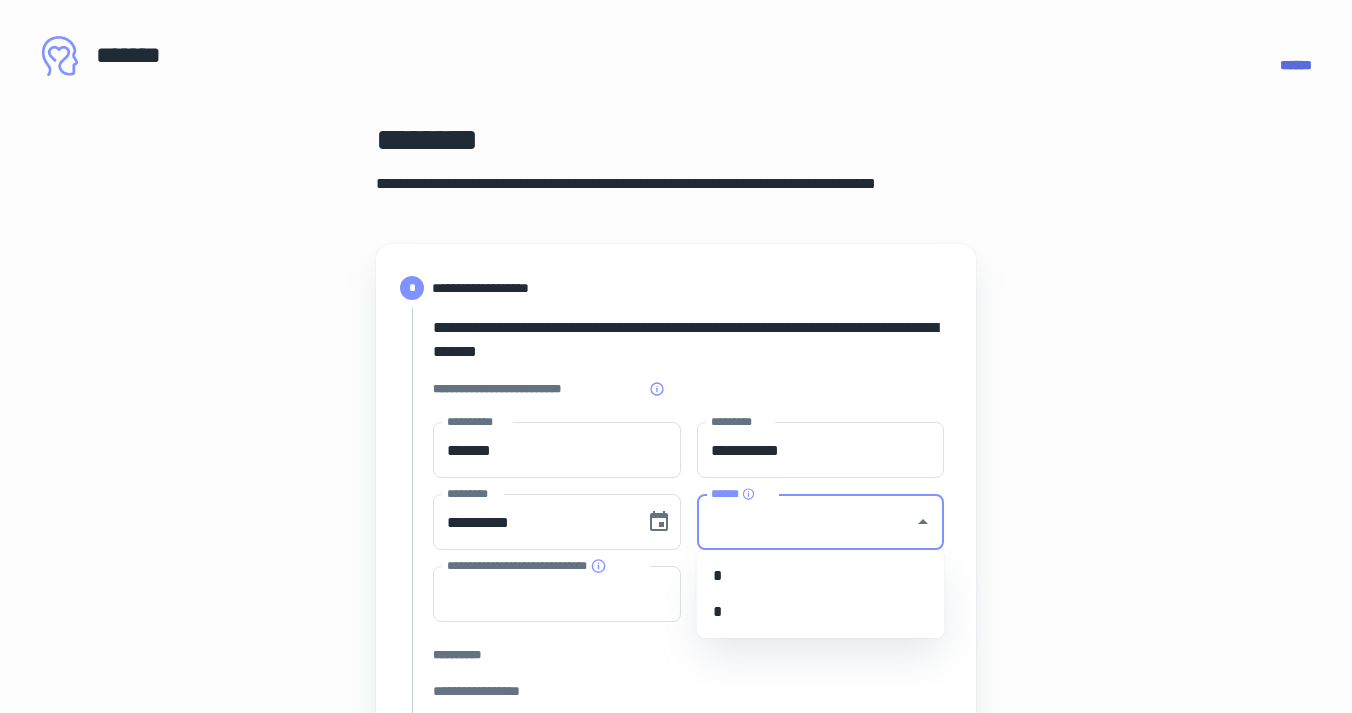 click on "*" at bounding box center [821, 576] 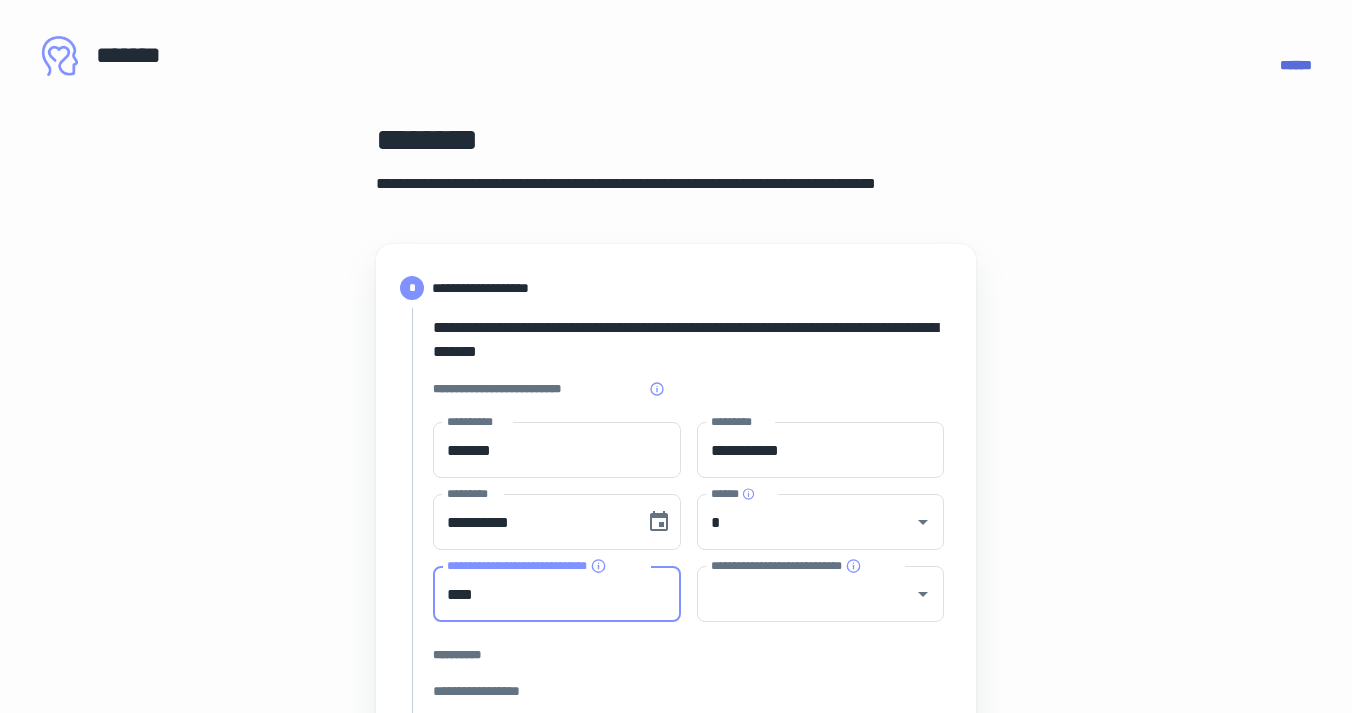 type on "****" 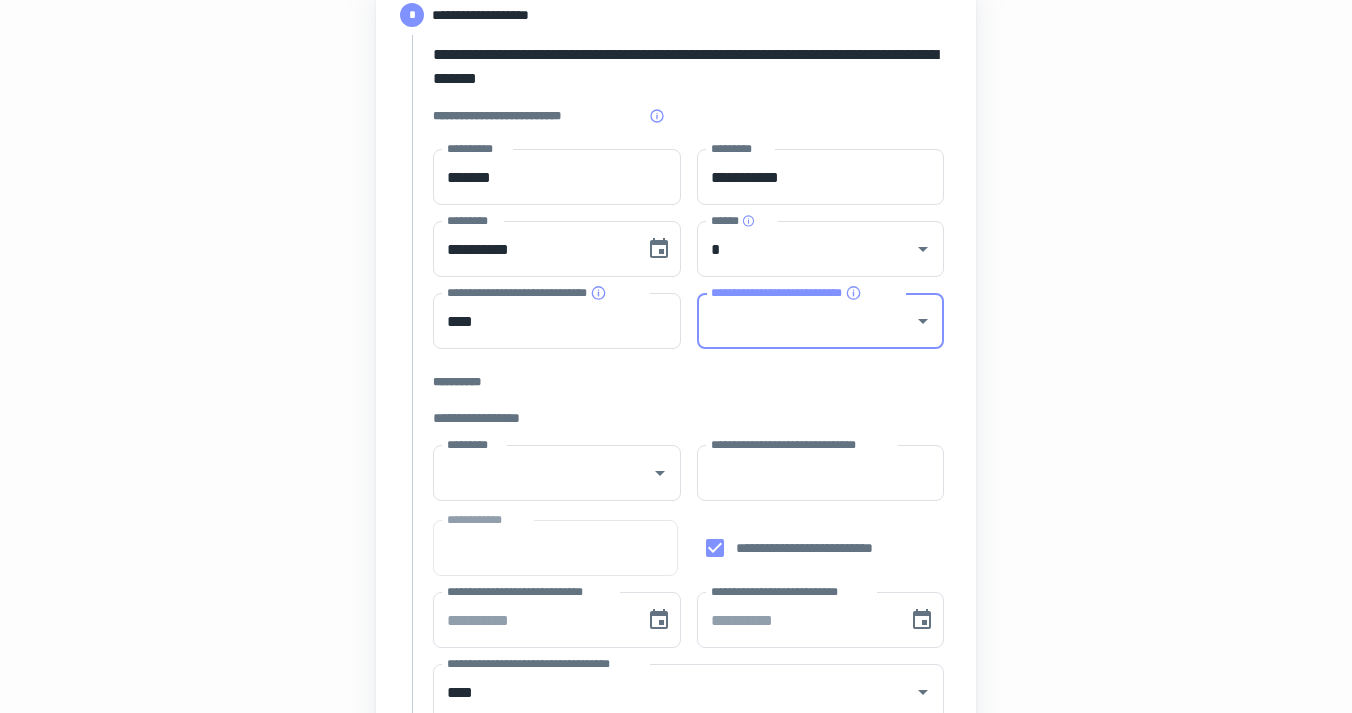 scroll, scrollTop: 281, scrollLeft: 0, axis: vertical 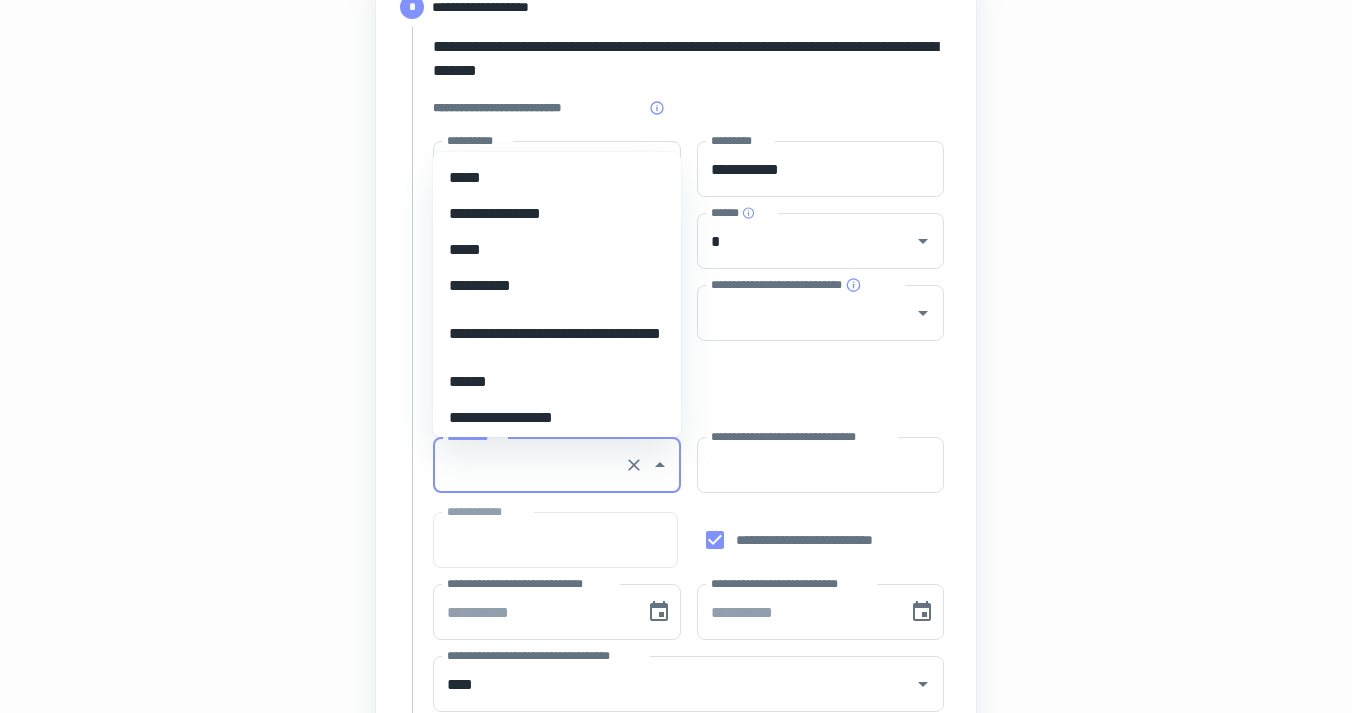 click on "*********" at bounding box center (529, 465) 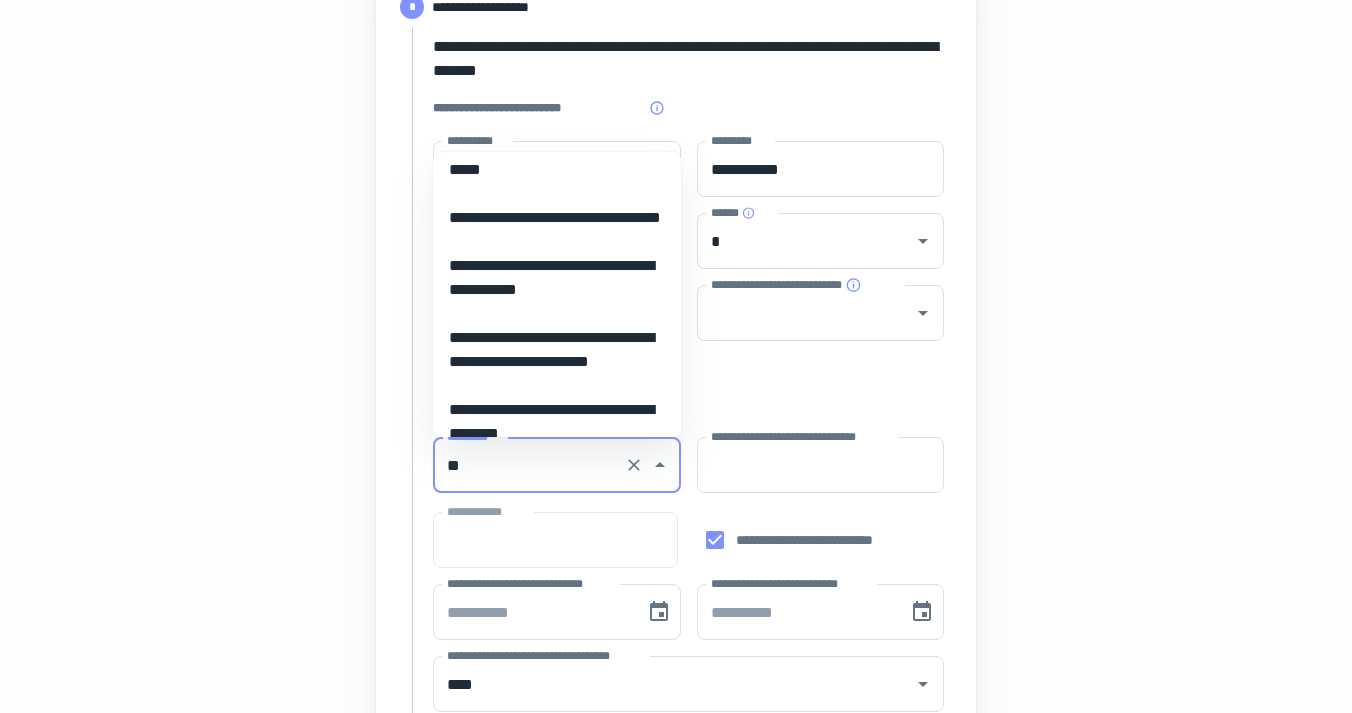 scroll, scrollTop: 0, scrollLeft: 0, axis: both 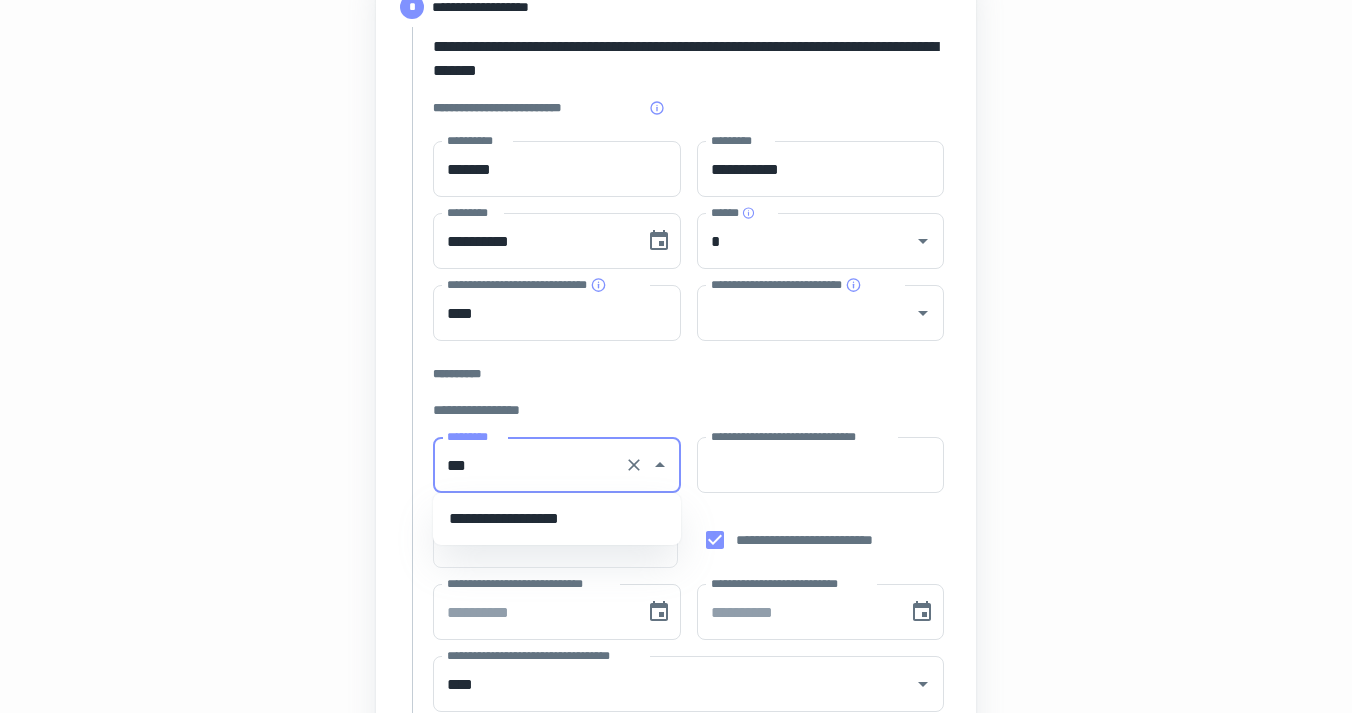 click on "**********" at bounding box center [557, 519] 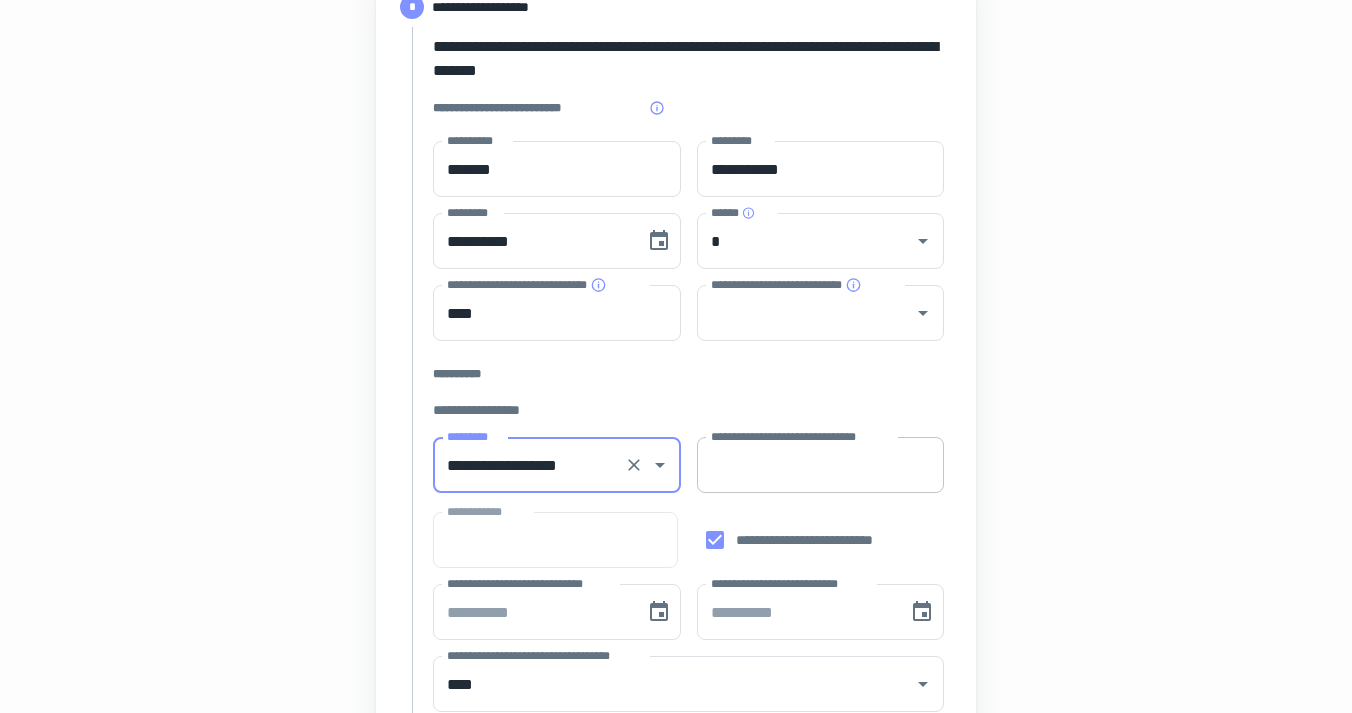 click on "**********" at bounding box center (821, 465) 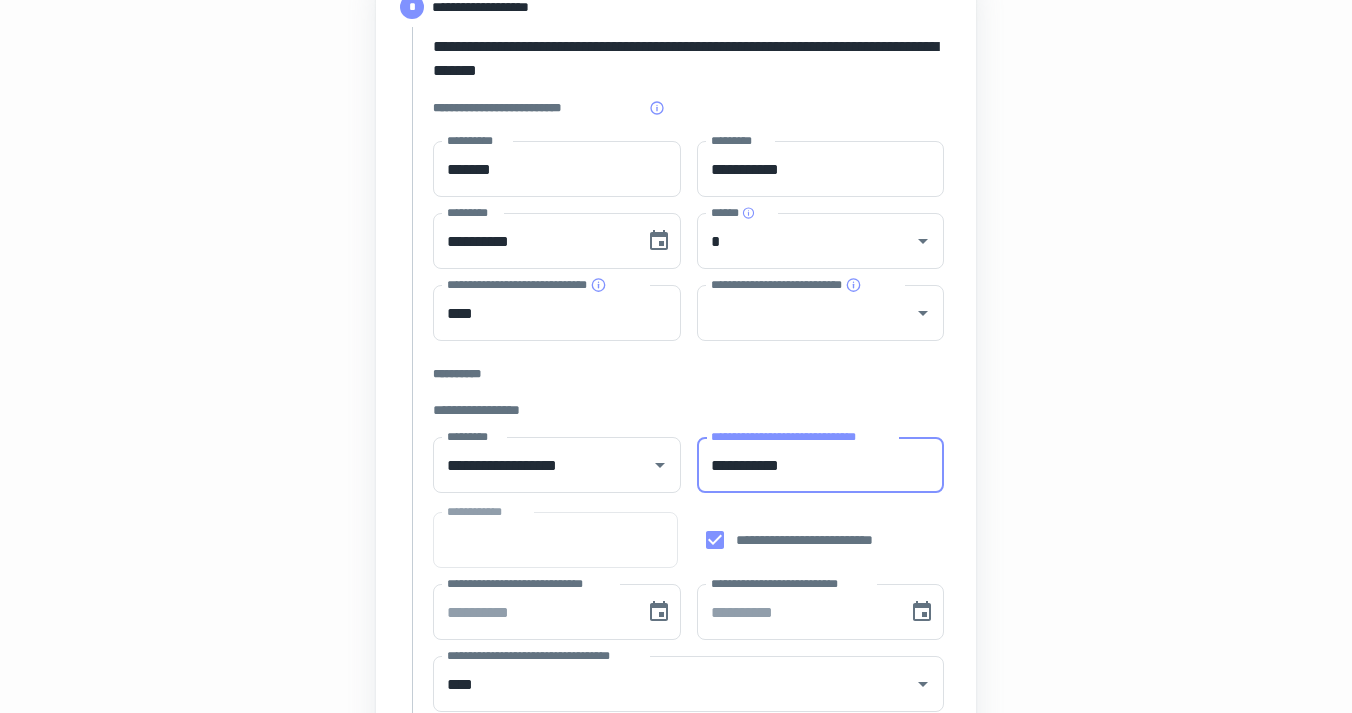 type on "**********" 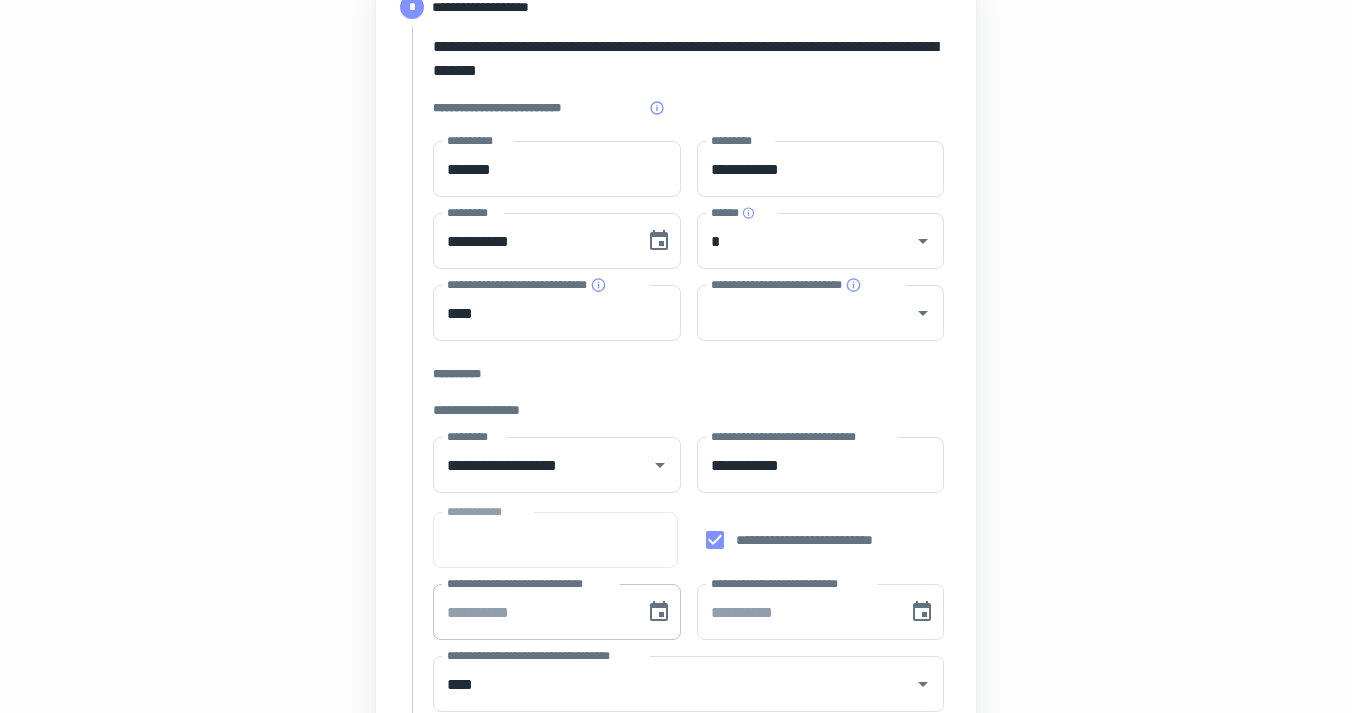 type on "**********" 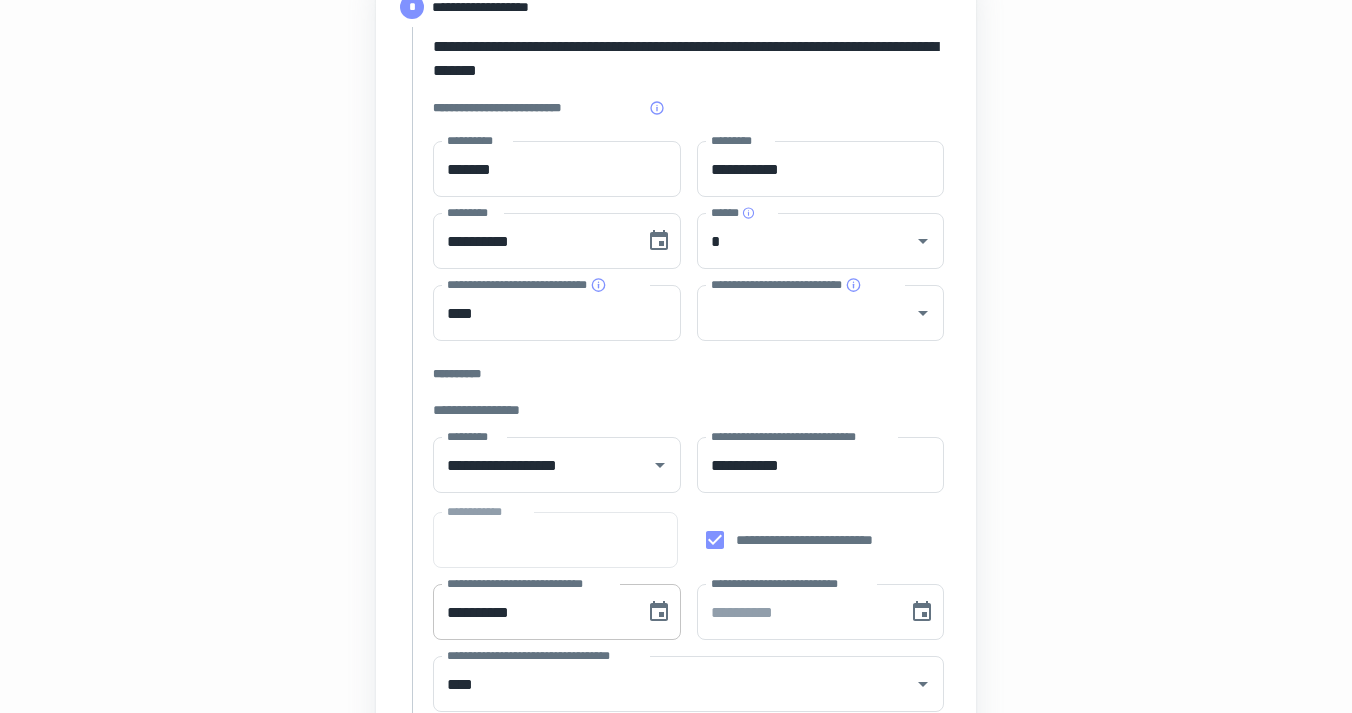 click on "**********" at bounding box center (532, 612) 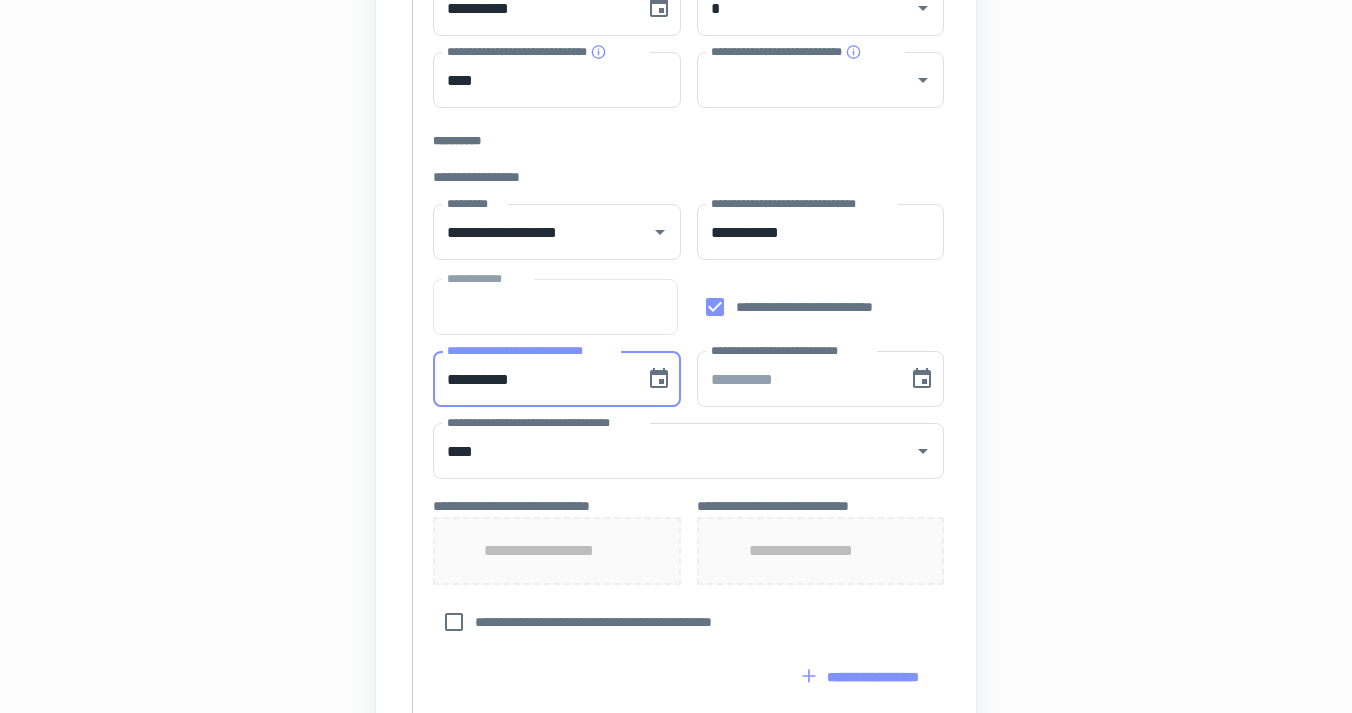 scroll, scrollTop: 527, scrollLeft: 0, axis: vertical 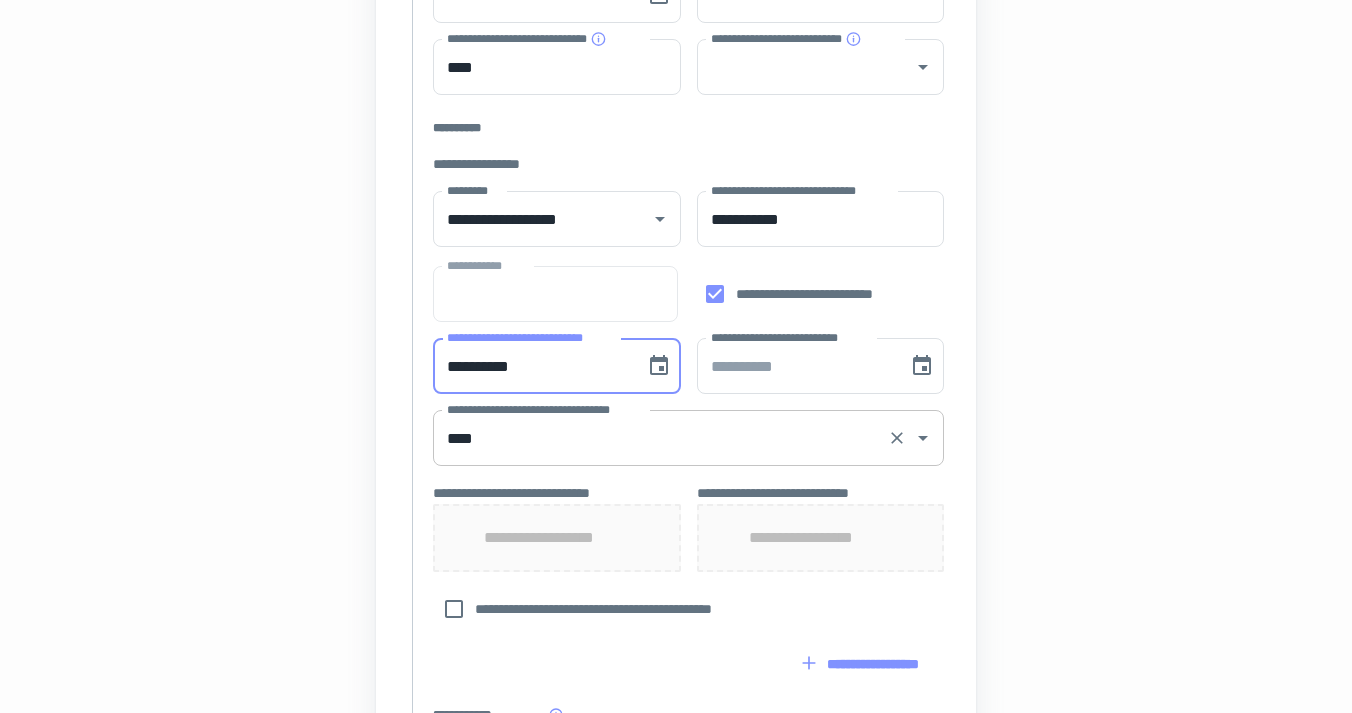 type 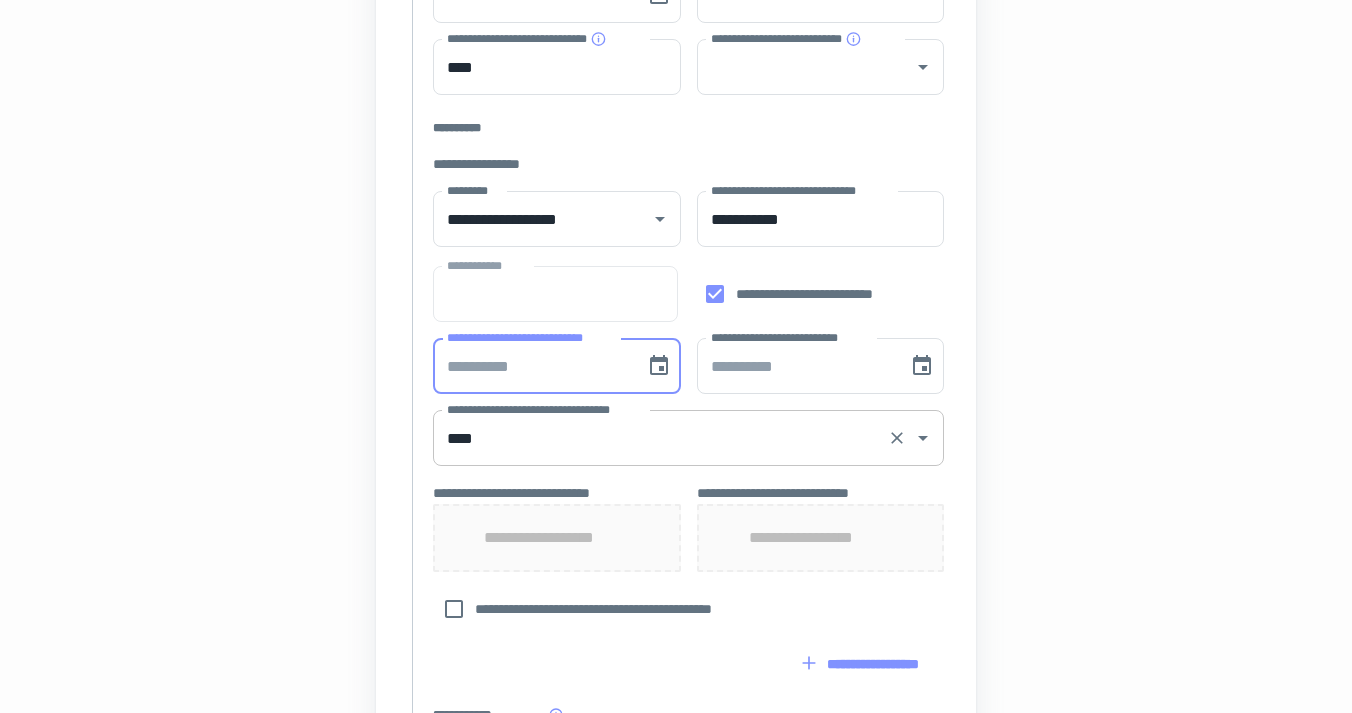 click on "****" at bounding box center [660, 438] 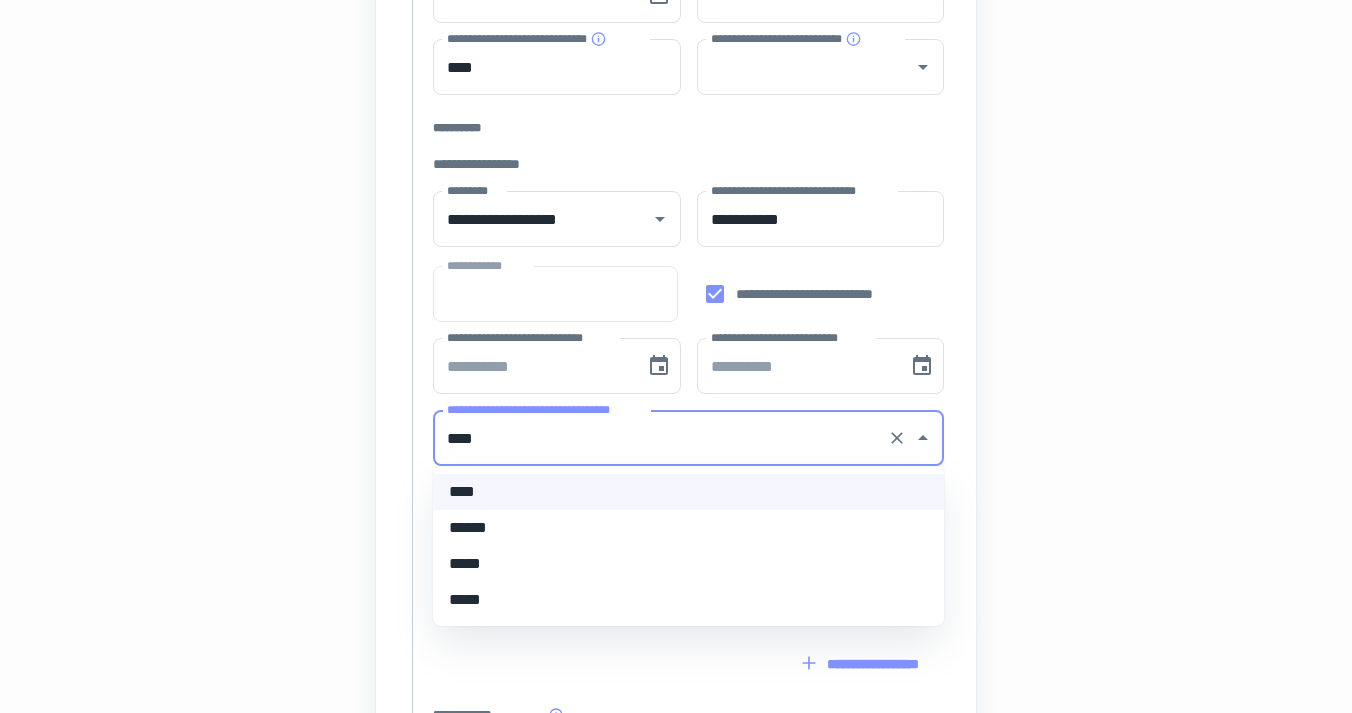 click on "*****" at bounding box center [688, 600] 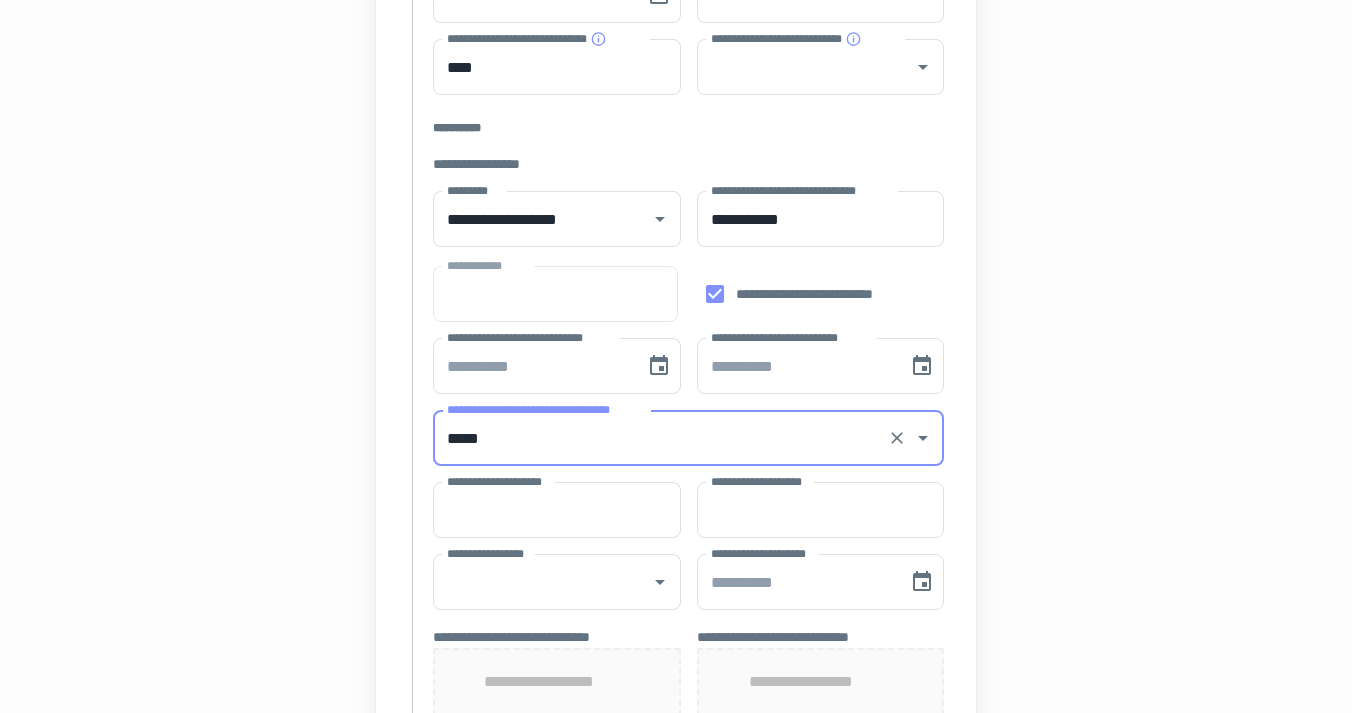 type on "*****" 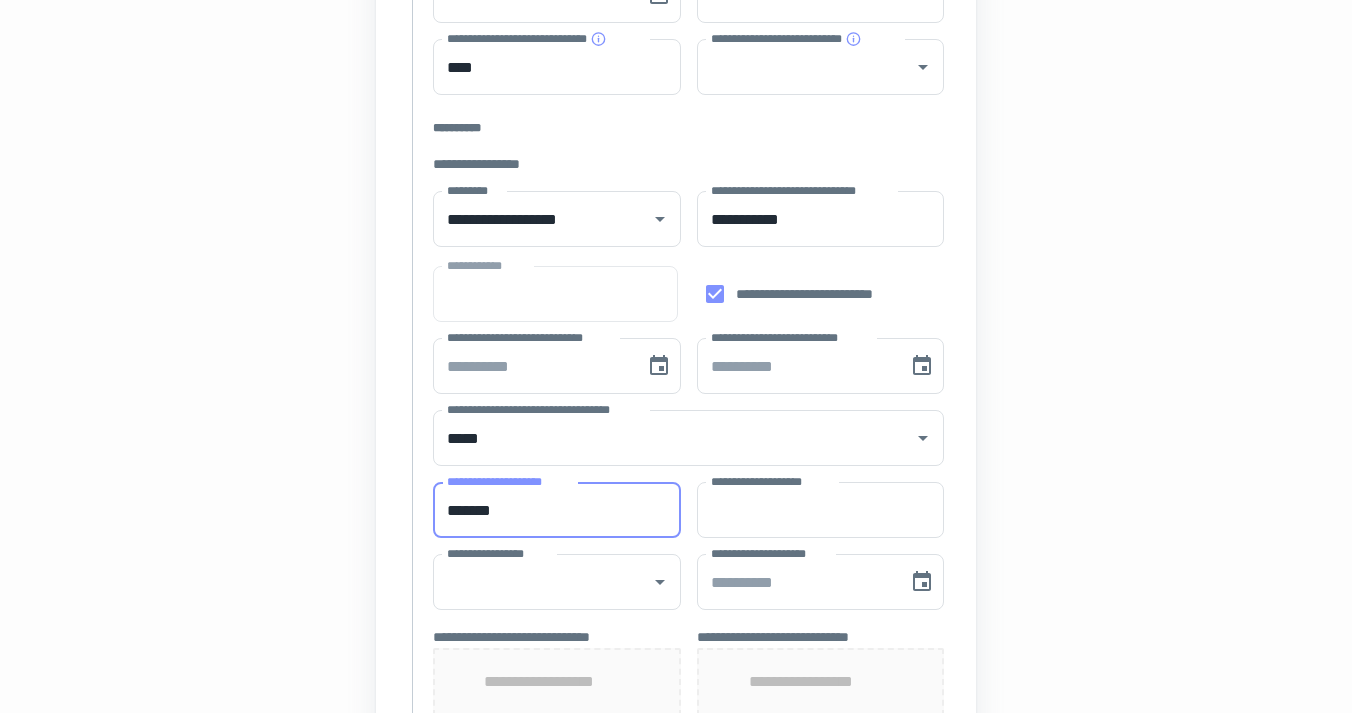 type on "*******" 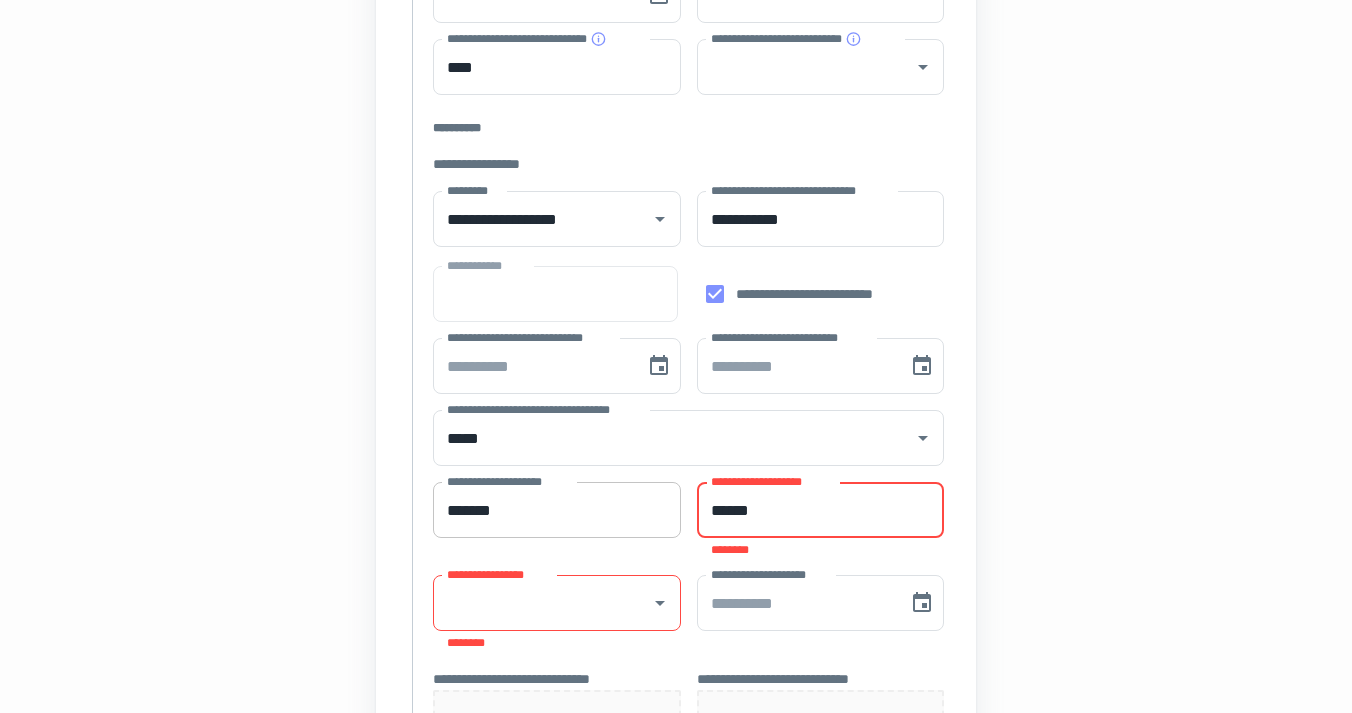 type on "******" 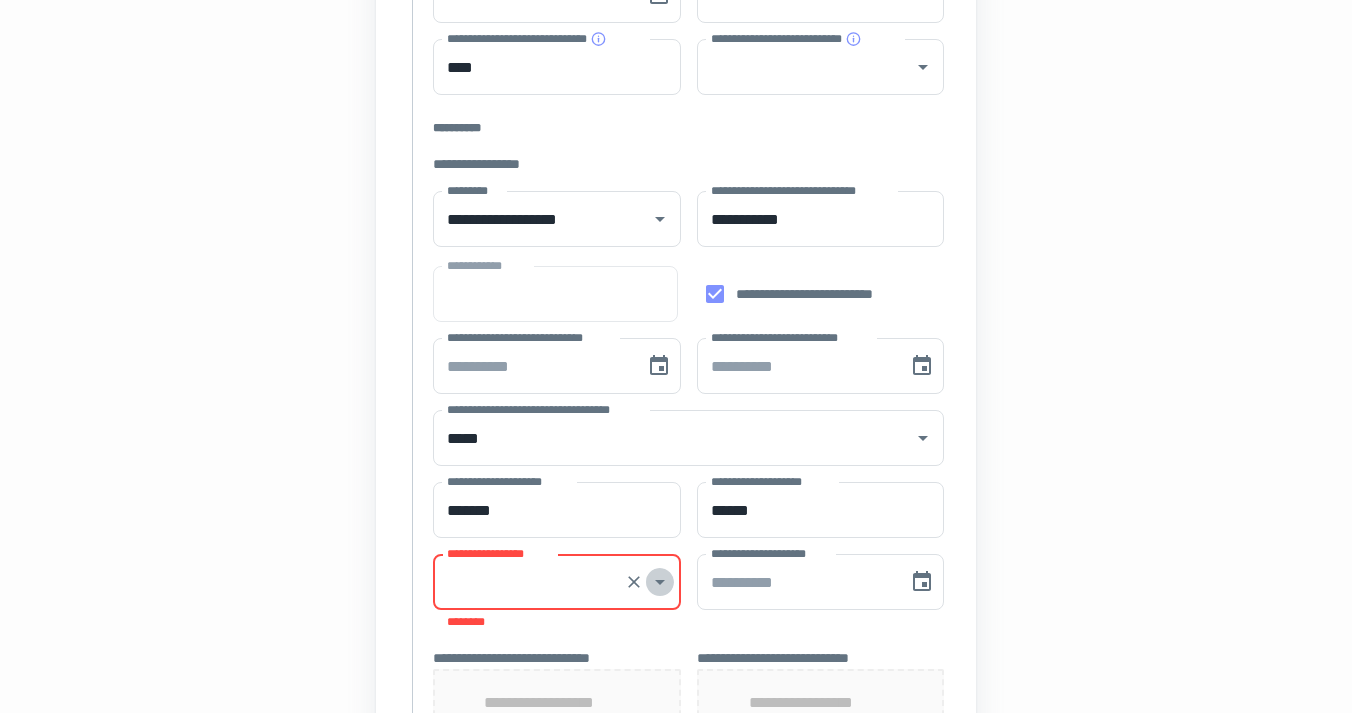 click at bounding box center [660, 582] 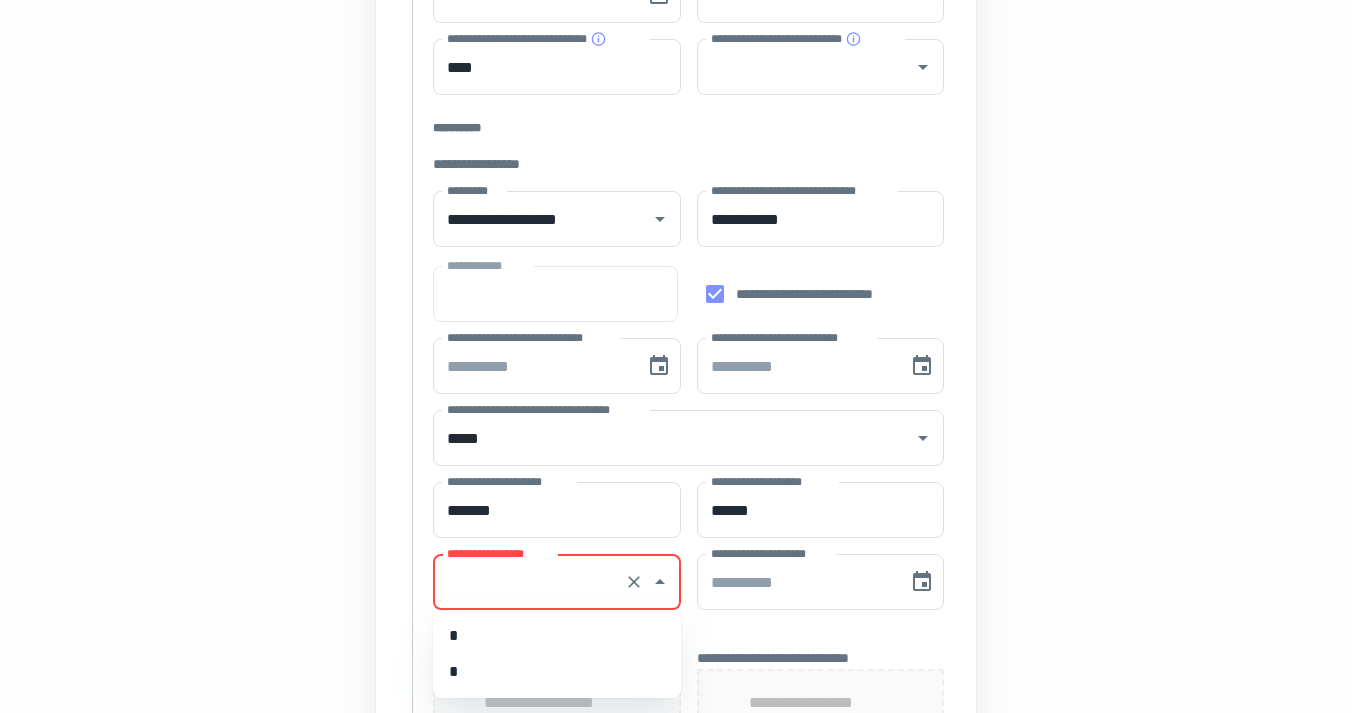 click on "*" at bounding box center [557, 636] 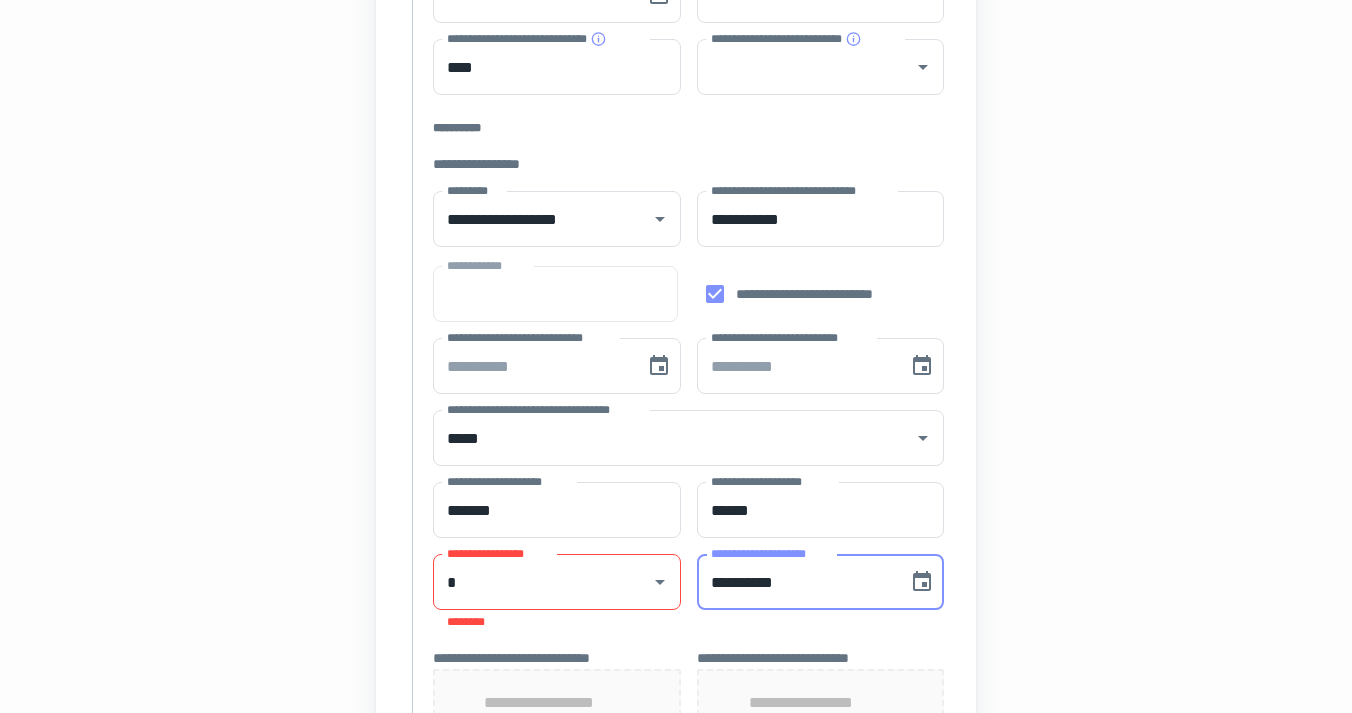 type on "**********" 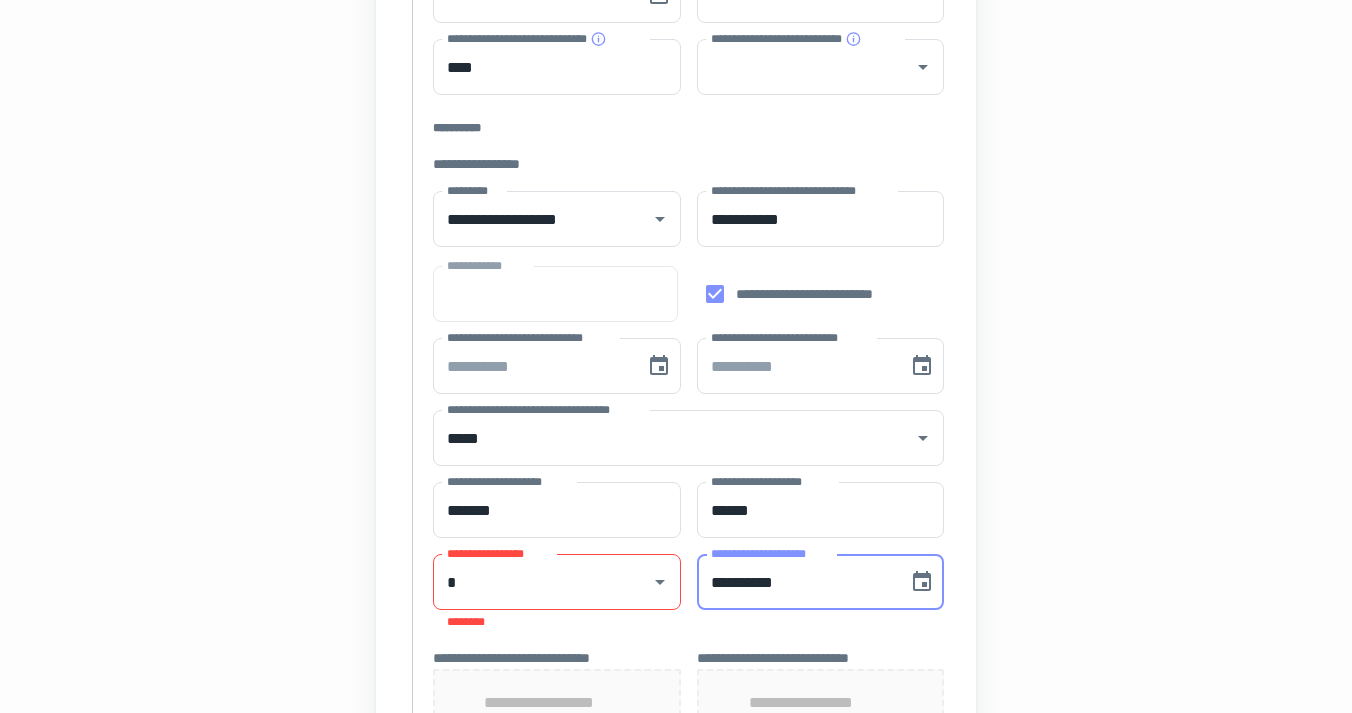 type 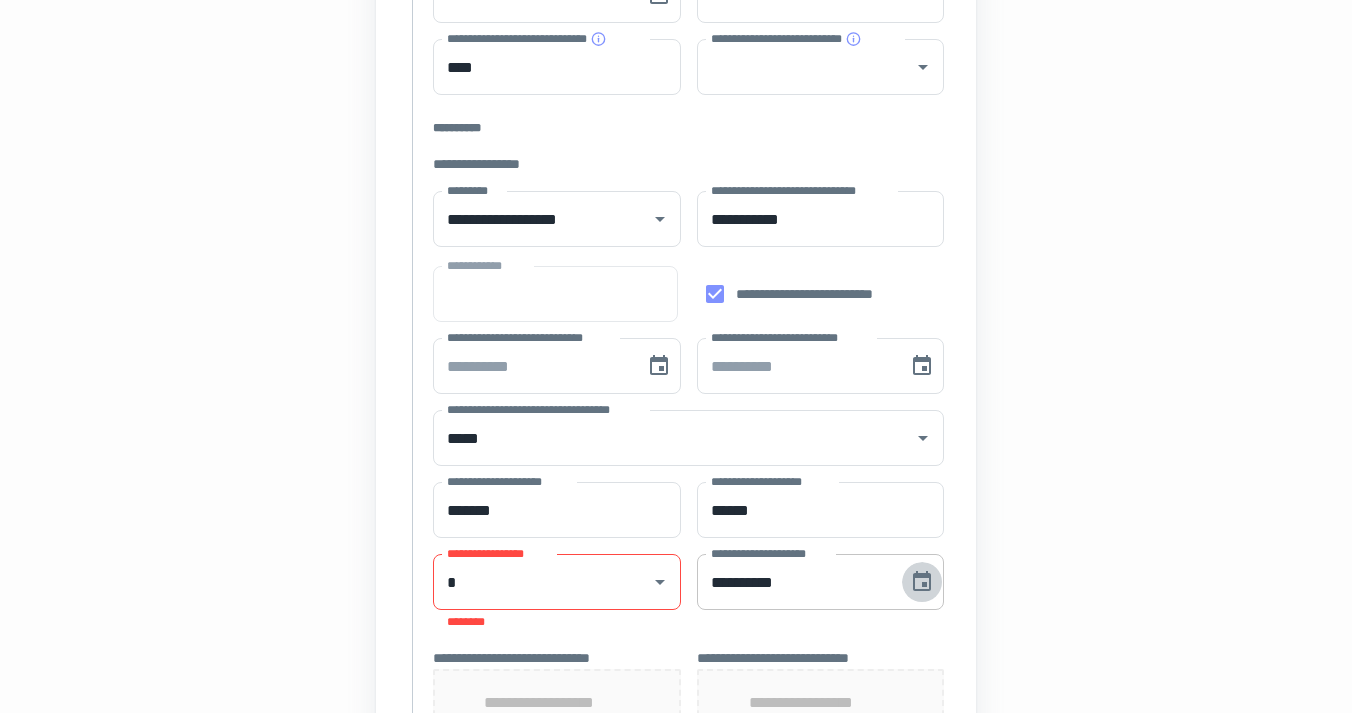 click on "**********" at bounding box center [796, 582] 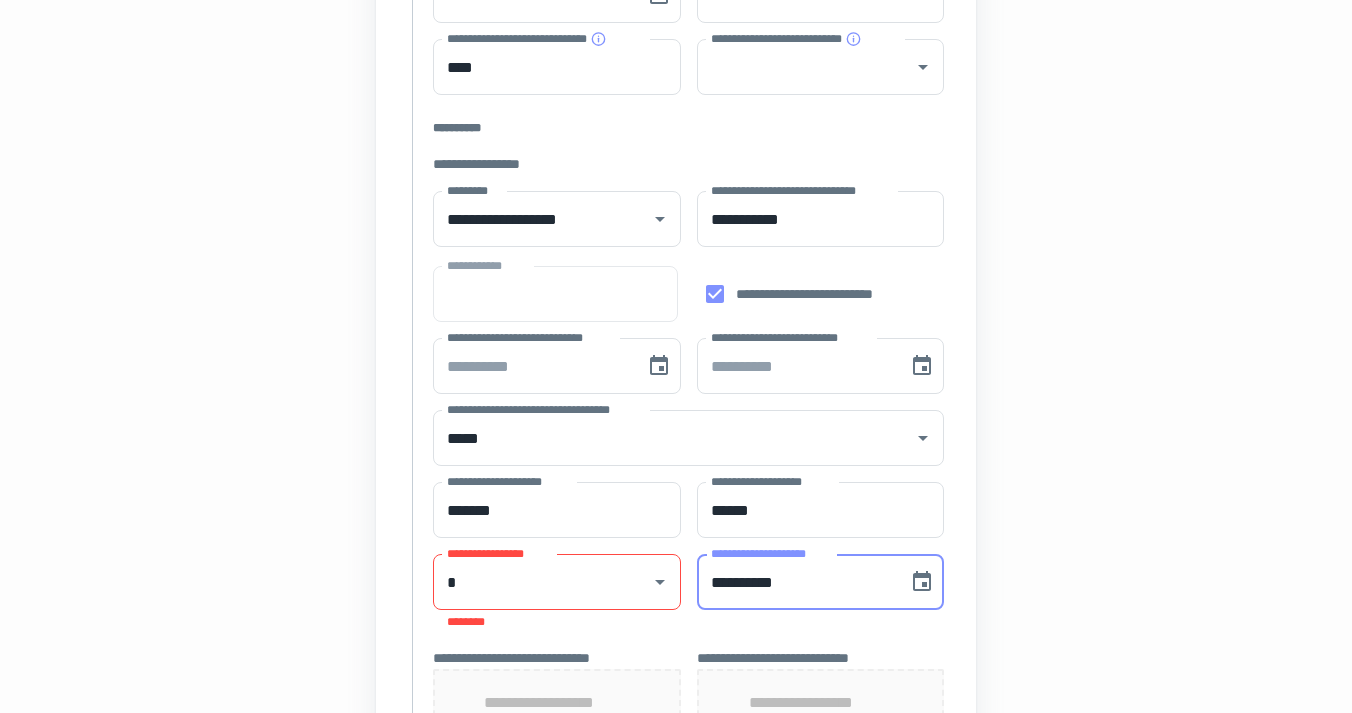 drag, startPoint x: 753, startPoint y: 579, endPoint x: 734, endPoint y: 579, distance: 19 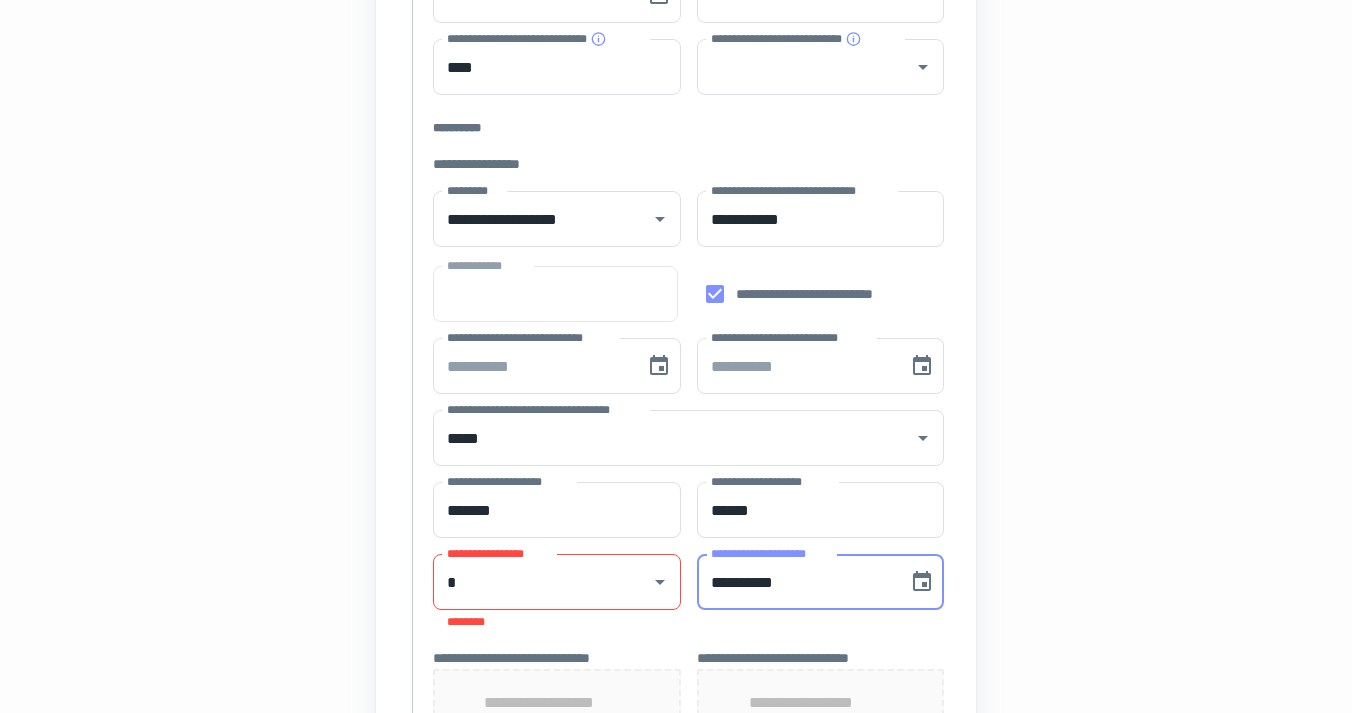 type on "**********" 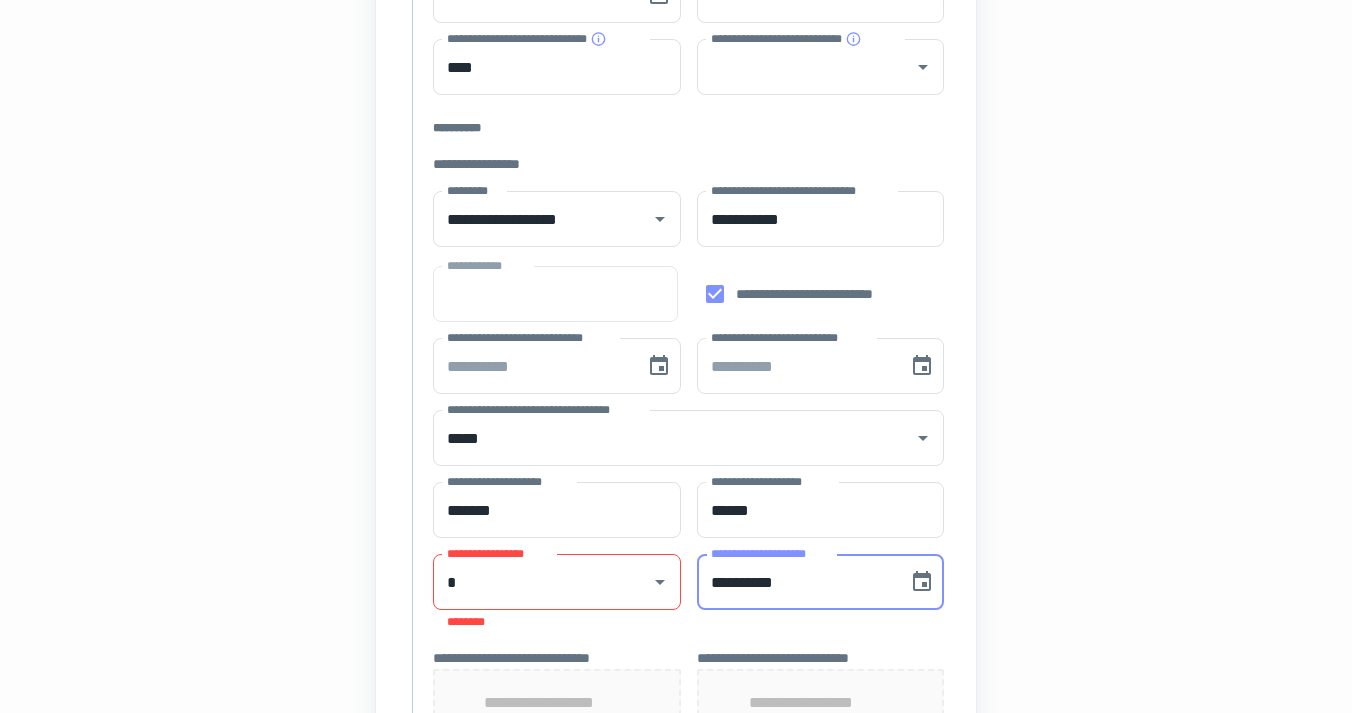 click on "**********" at bounding box center [676, 446] 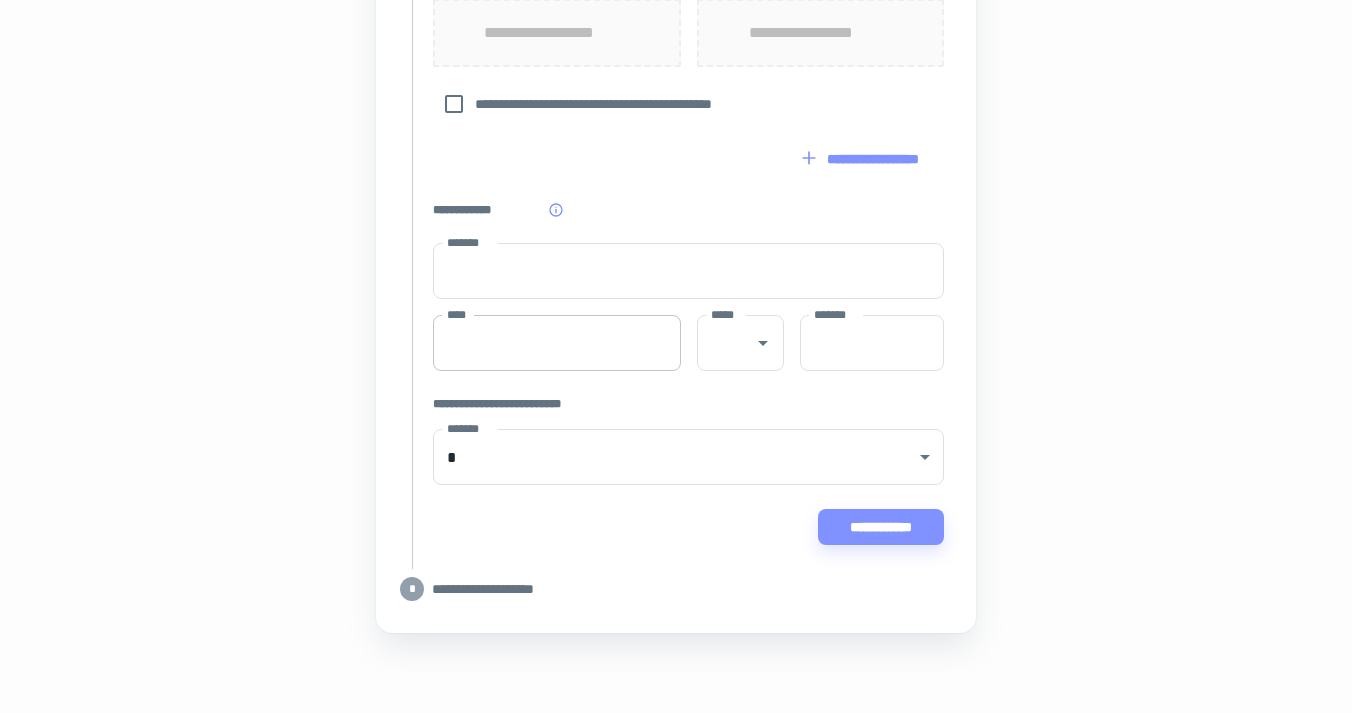 scroll, scrollTop: 1197, scrollLeft: 0, axis: vertical 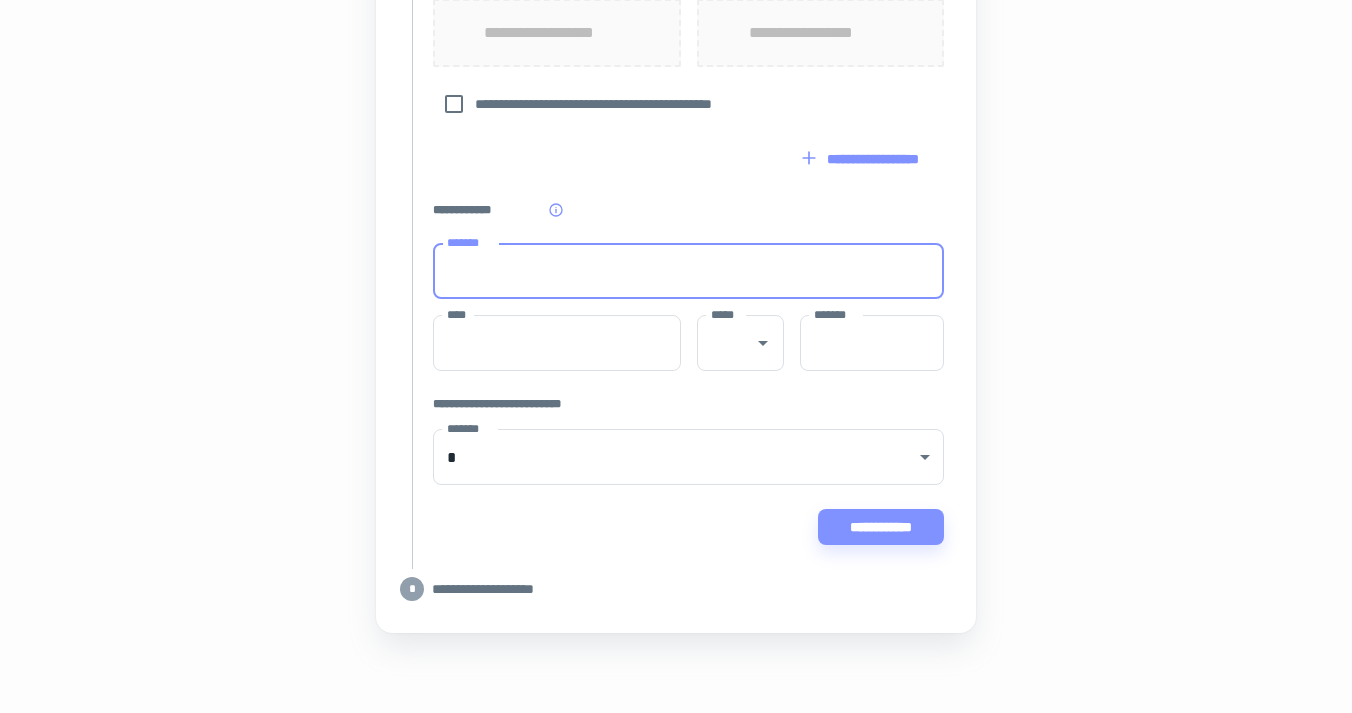 type on "**********" 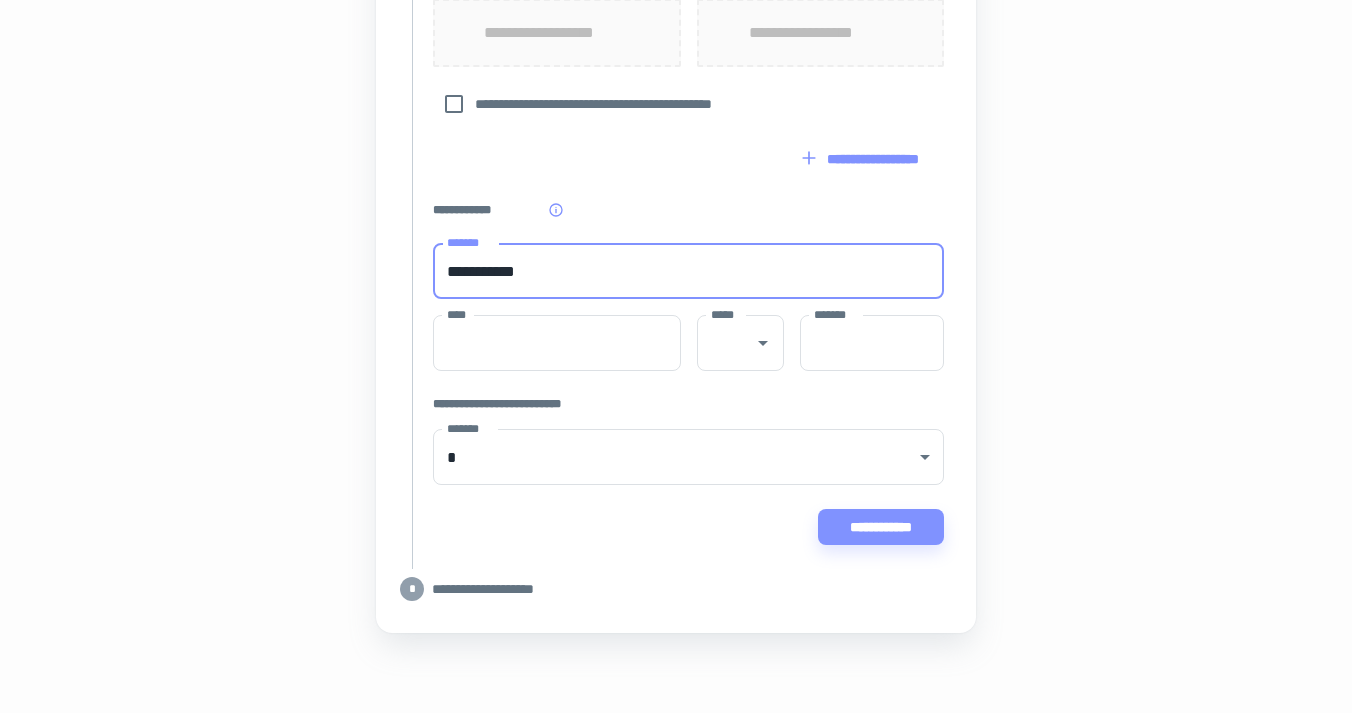 type on "********" 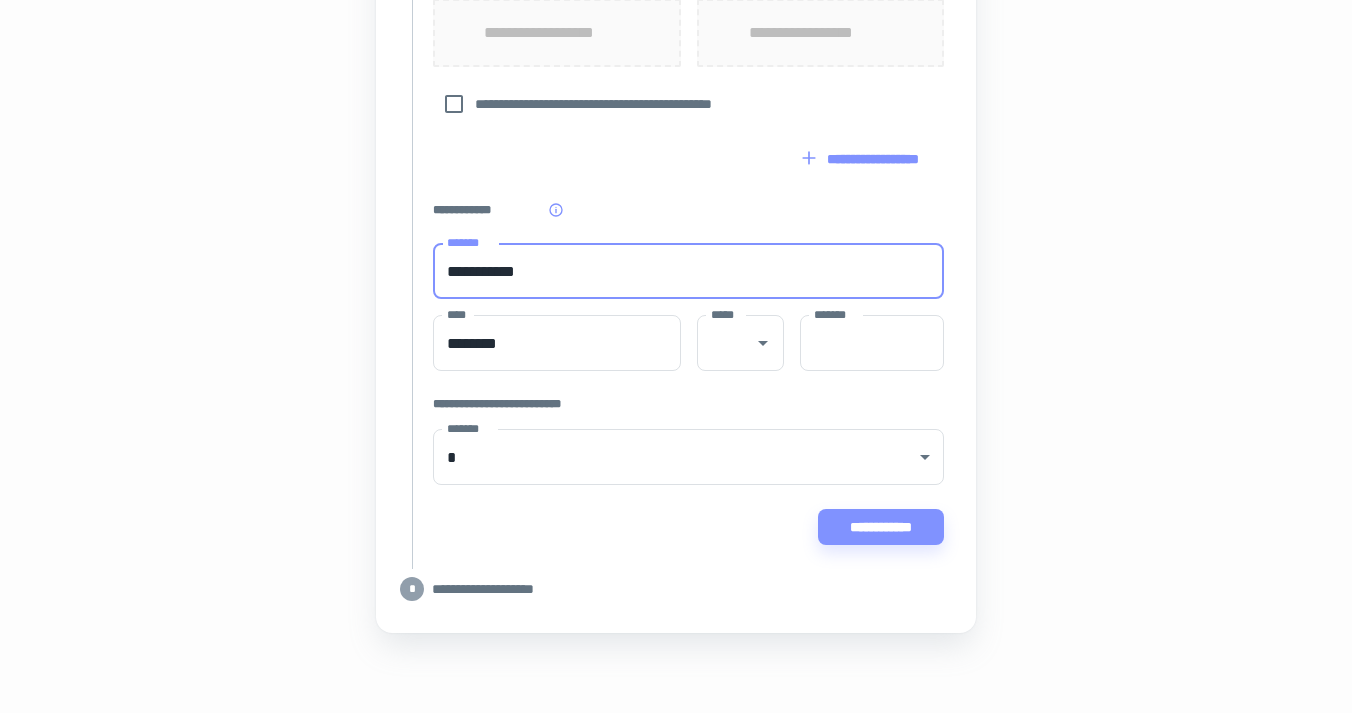 type on "**" 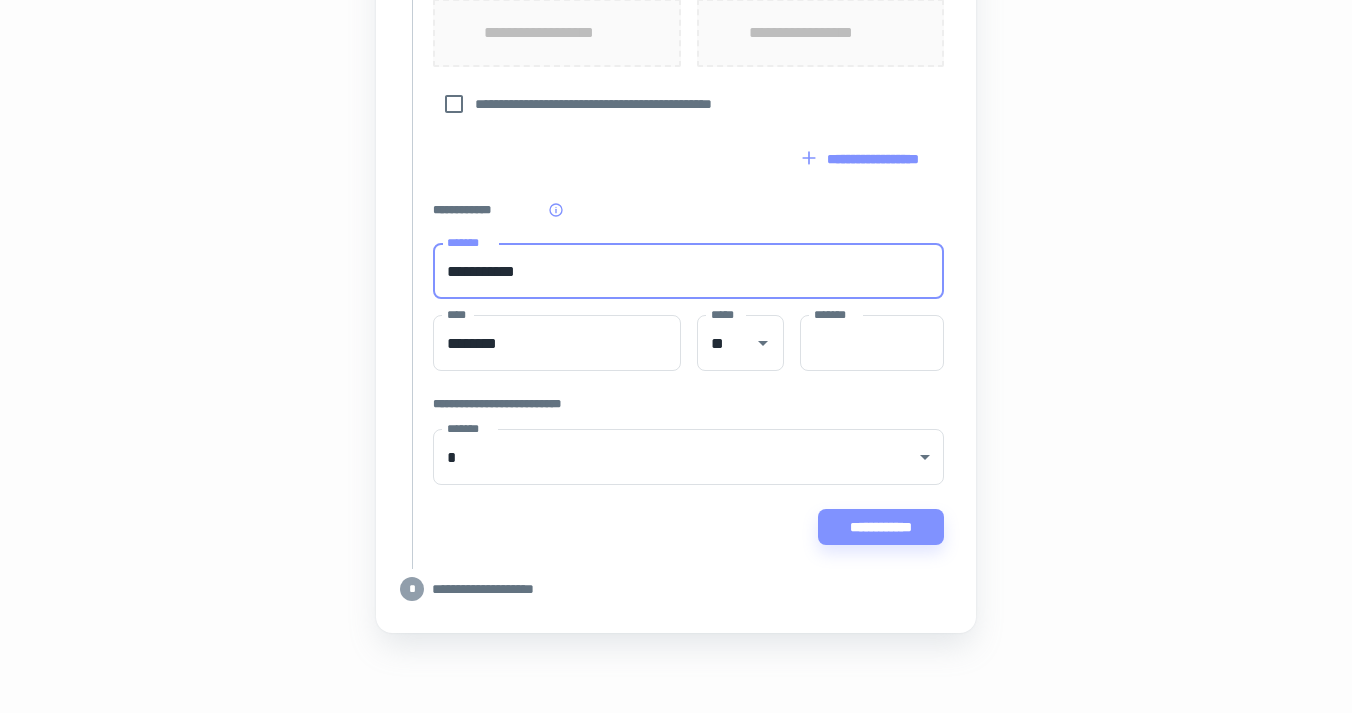 type 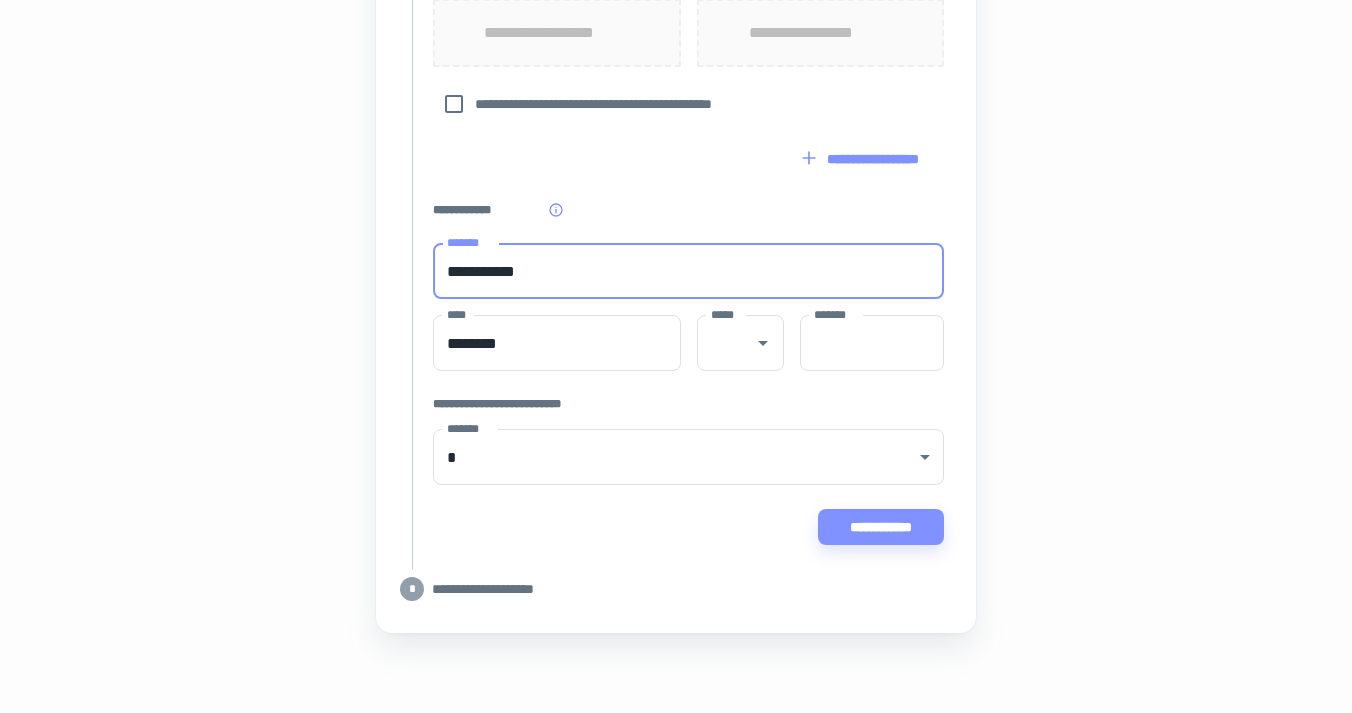 type on "*****" 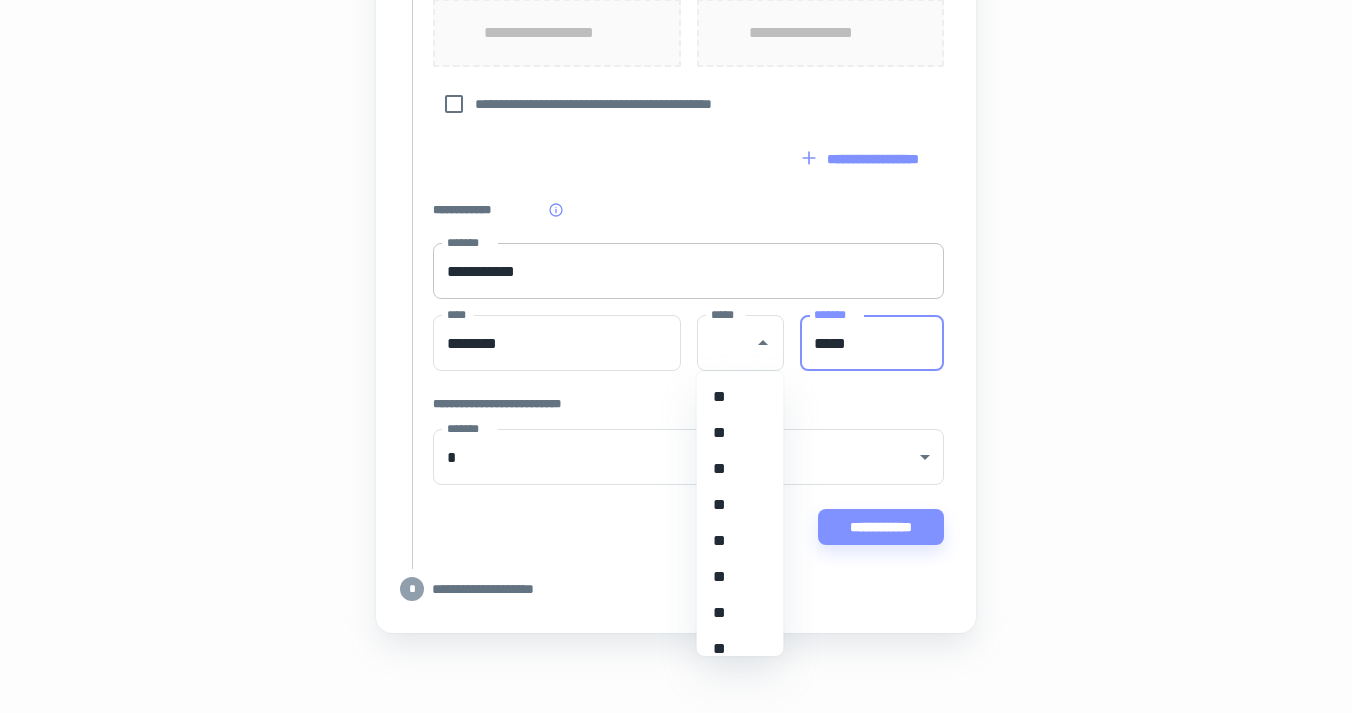 scroll, scrollTop: 1176, scrollLeft: 0, axis: vertical 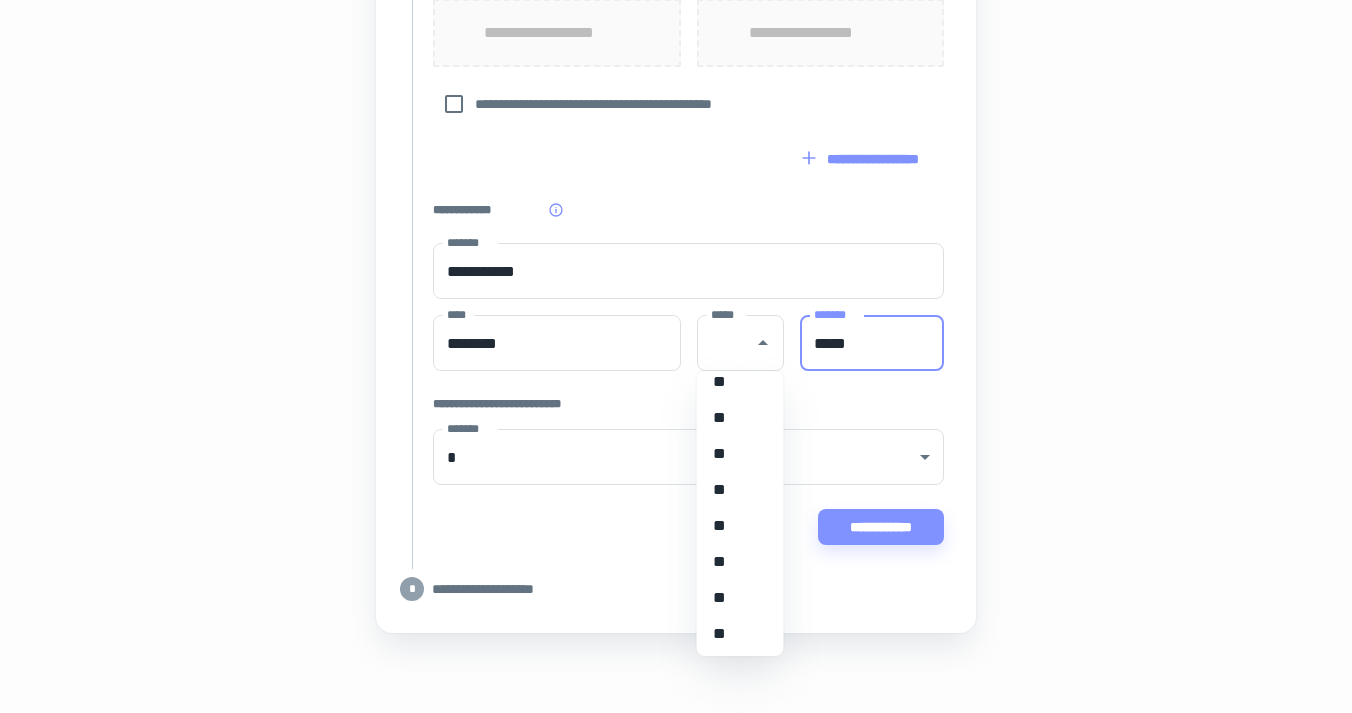 click on "**" at bounding box center (740, 526) 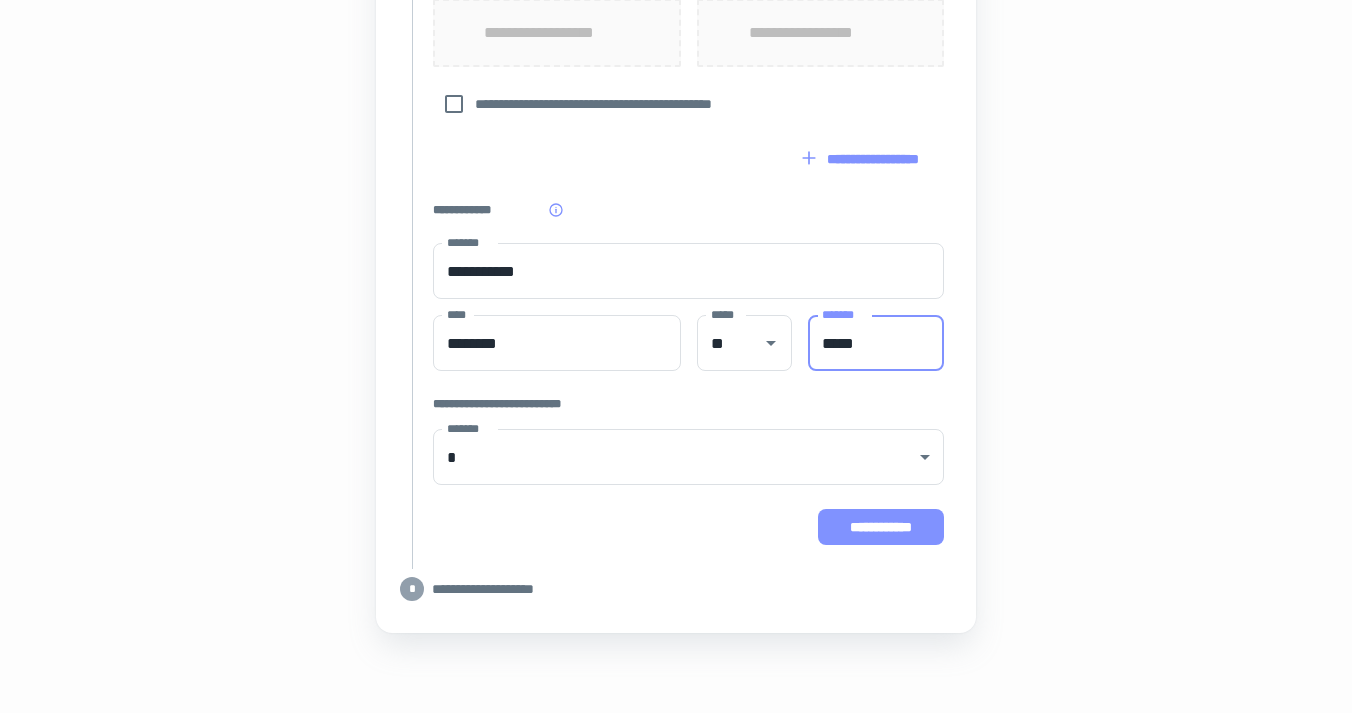 click on "**********" at bounding box center (881, 527) 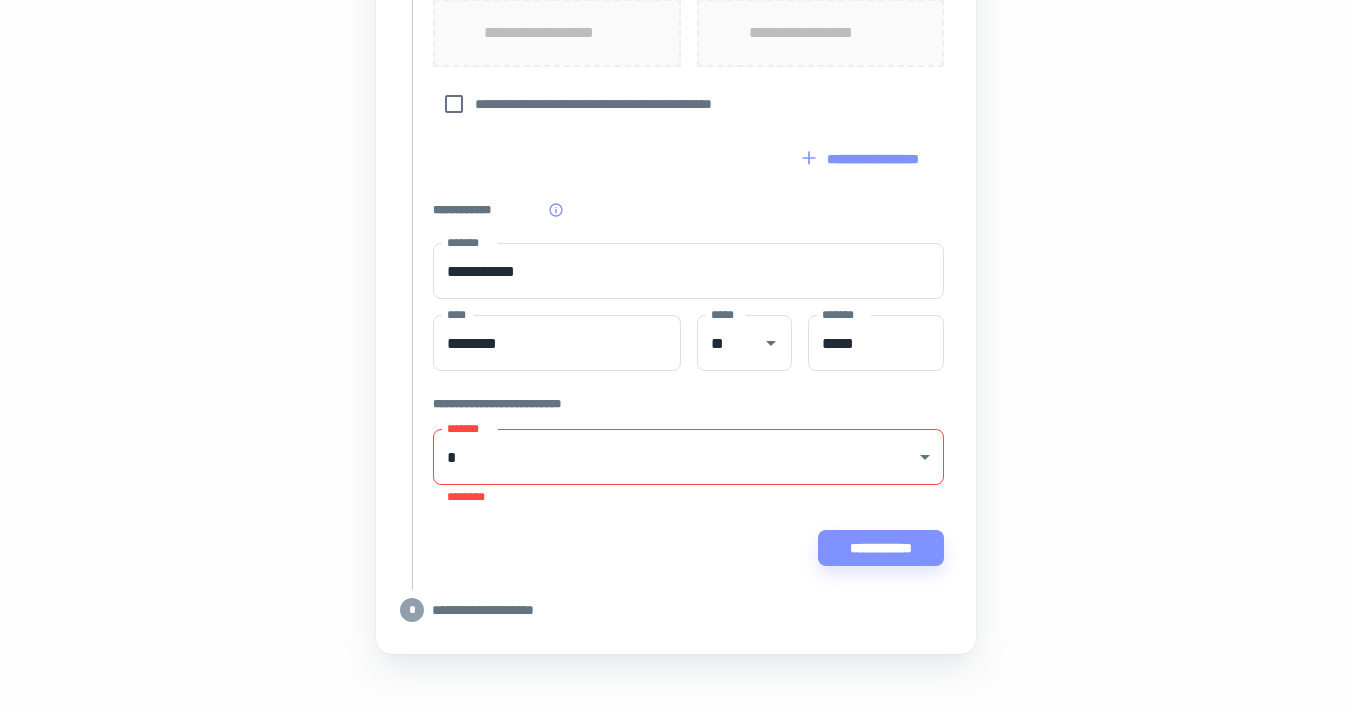 click on "**********" at bounding box center [676, -820] 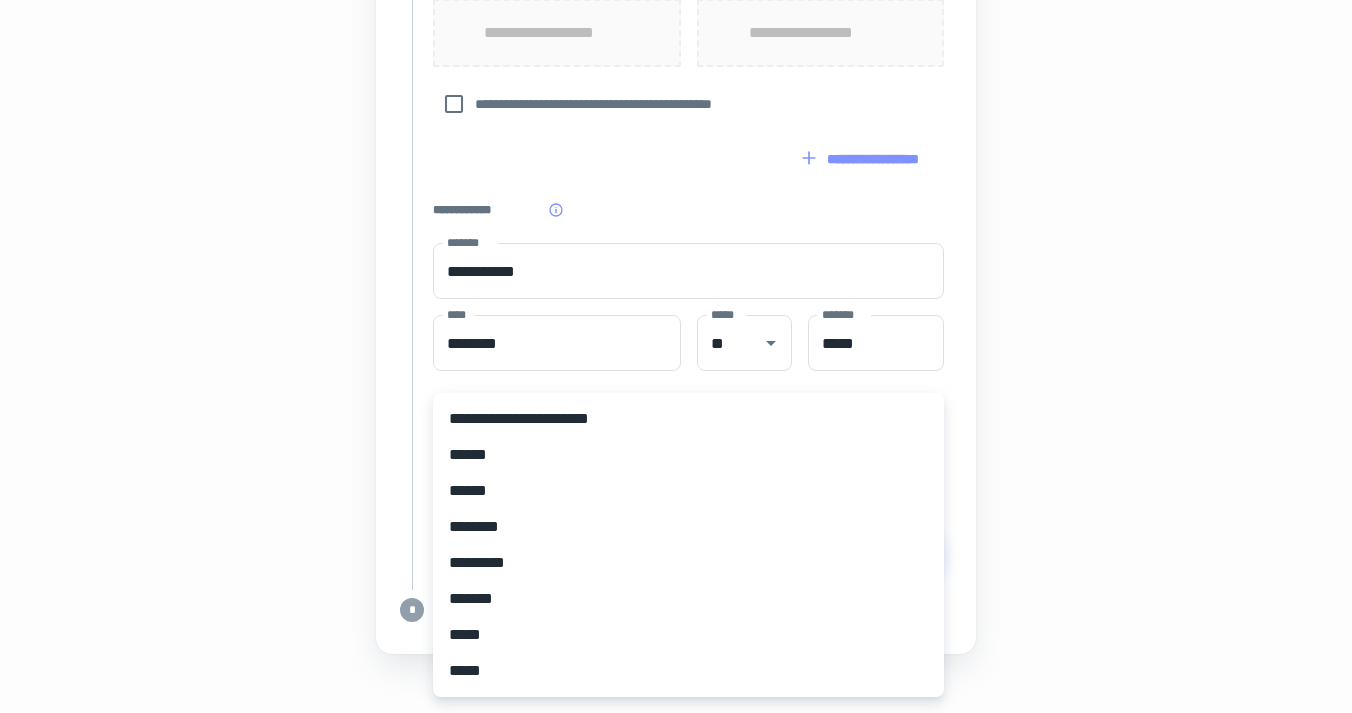 click on "**********" at bounding box center [688, 419] 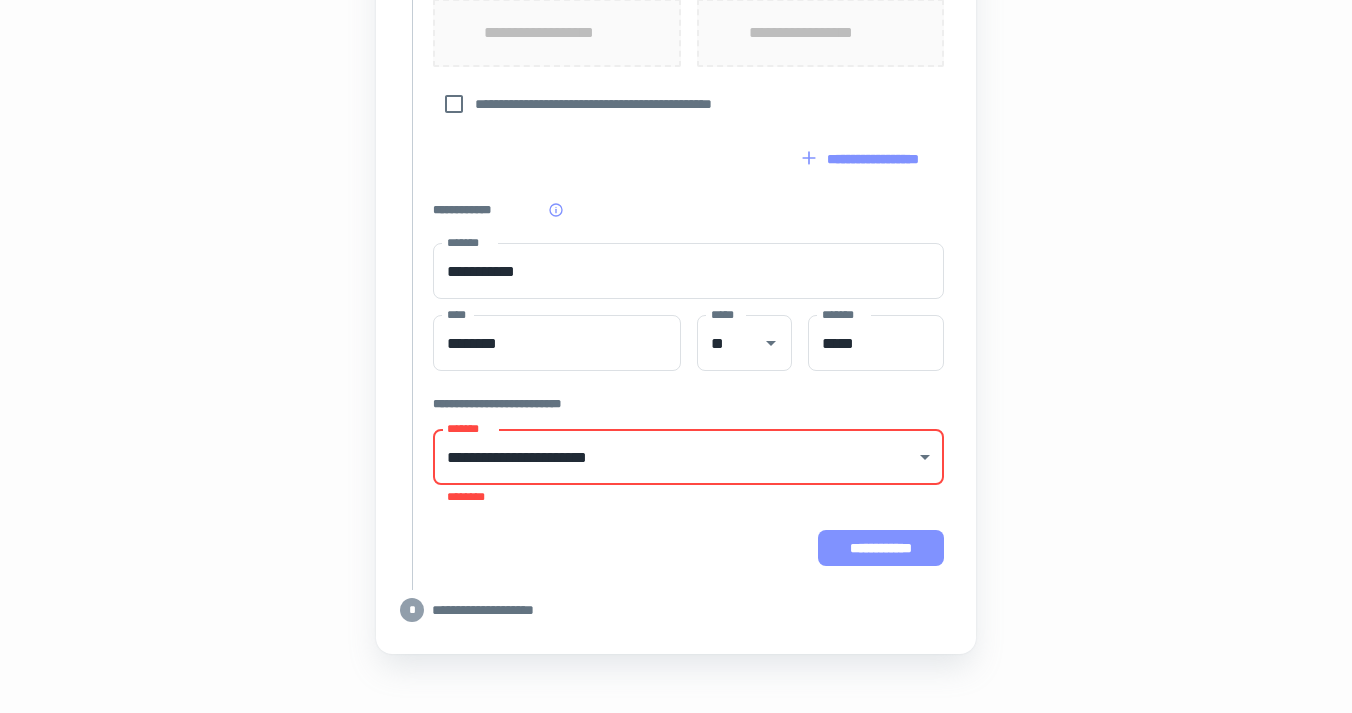 click on "**********" at bounding box center [676, -139] 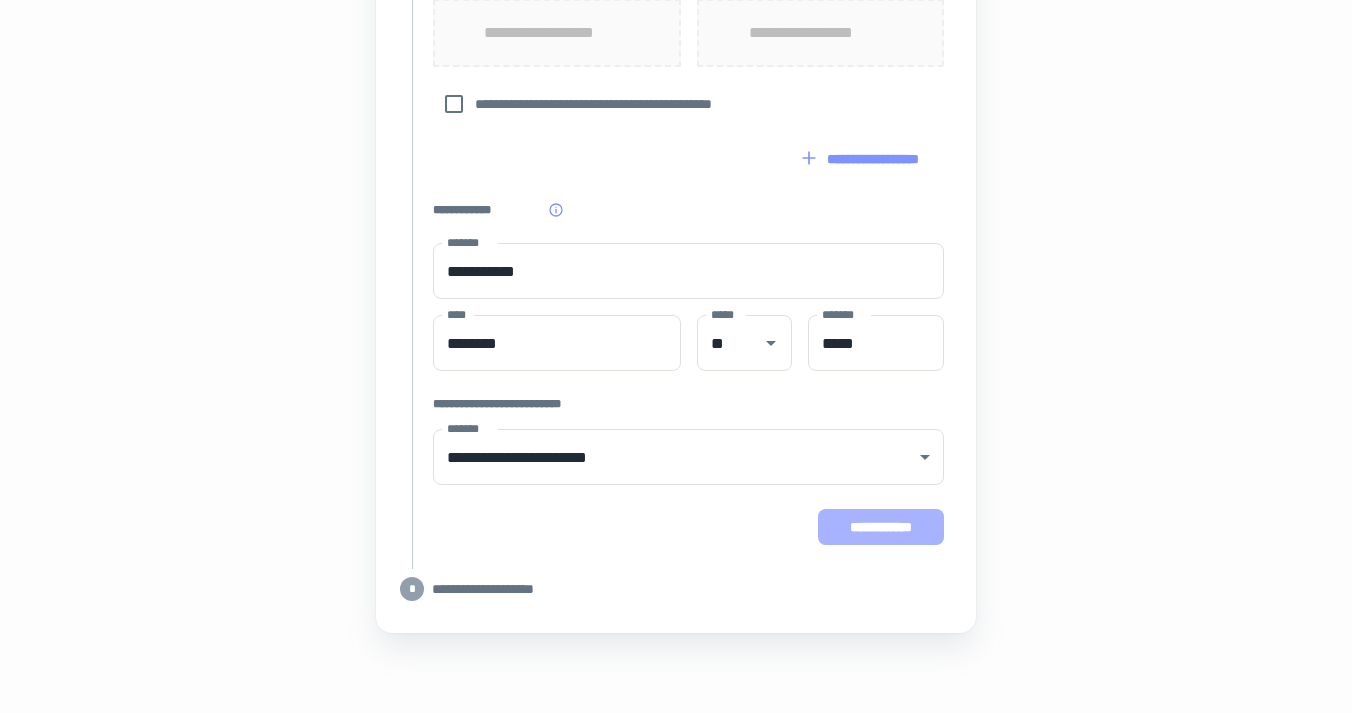 click on "**********" at bounding box center (881, 527) 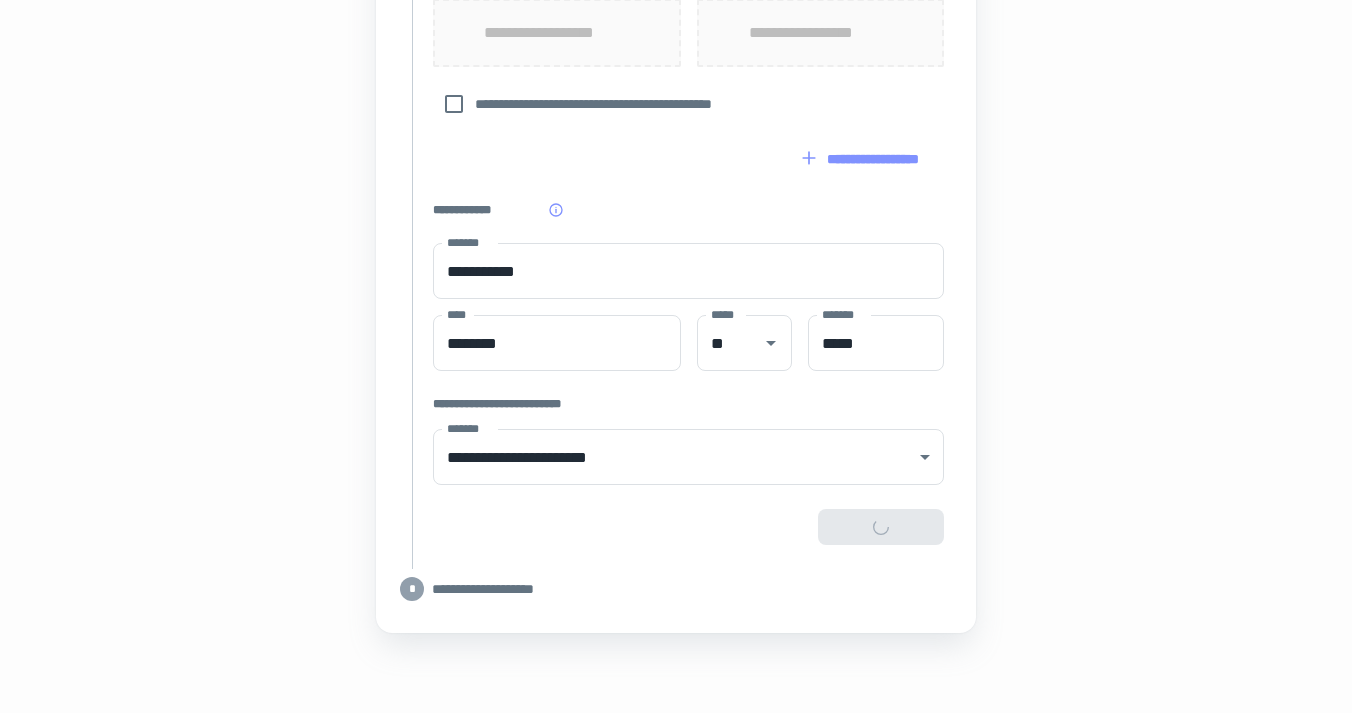 type on "**********" 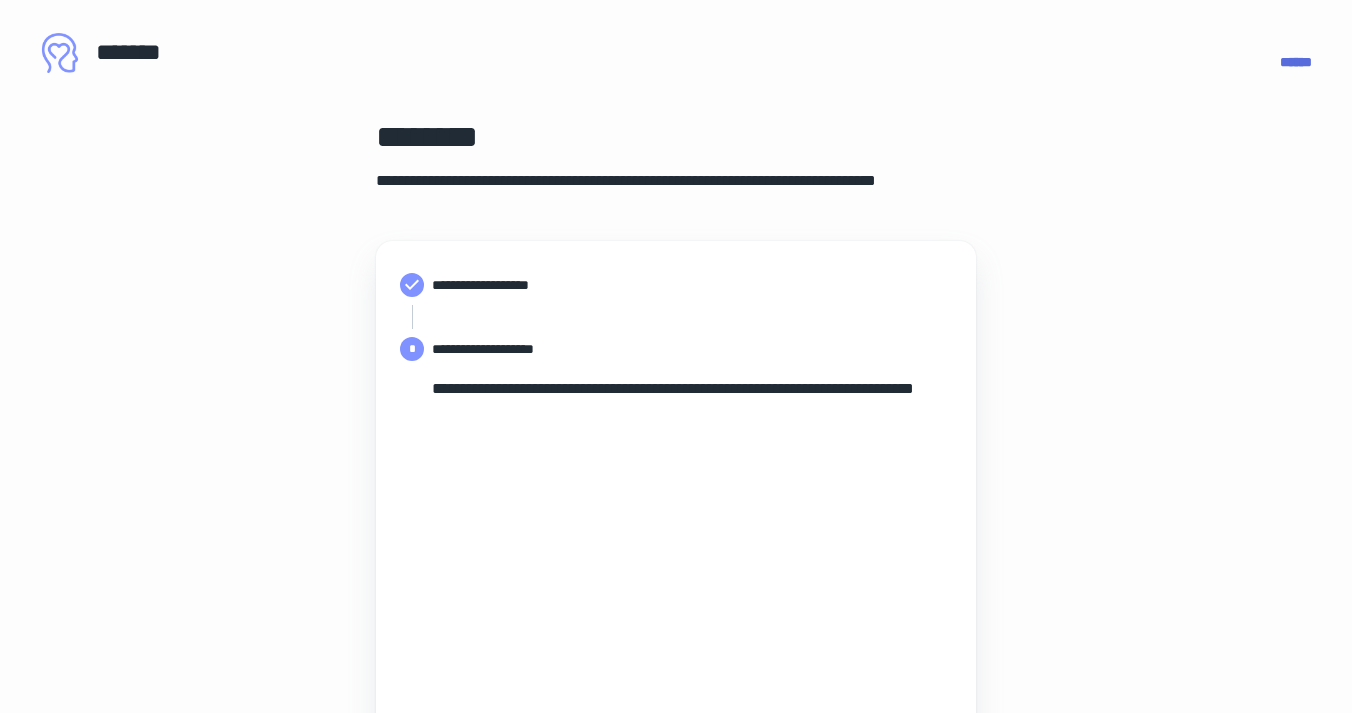 scroll, scrollTop: -1, scrollLeft: 0, axis: vertical 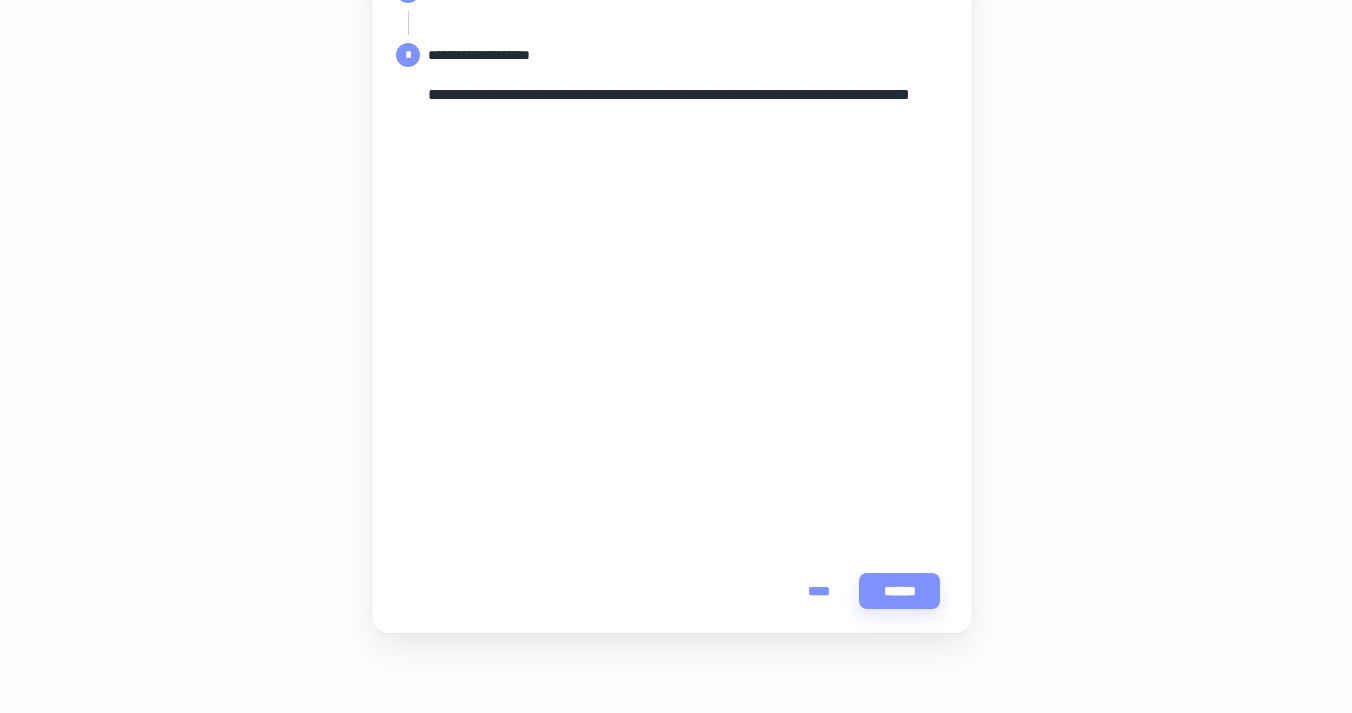 click on "****" at bounding box center (819, 591) 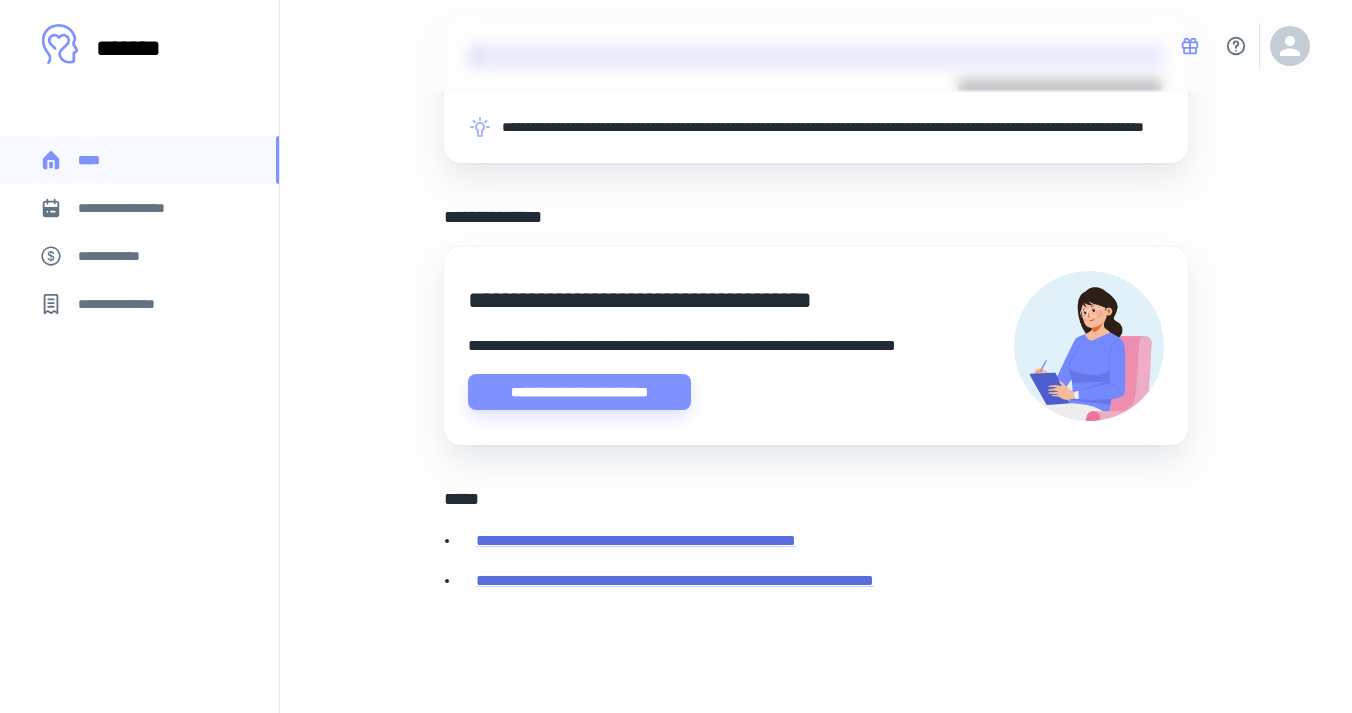 scroll, scrollTop: 546, scrollLeft: 0, axis: vertical 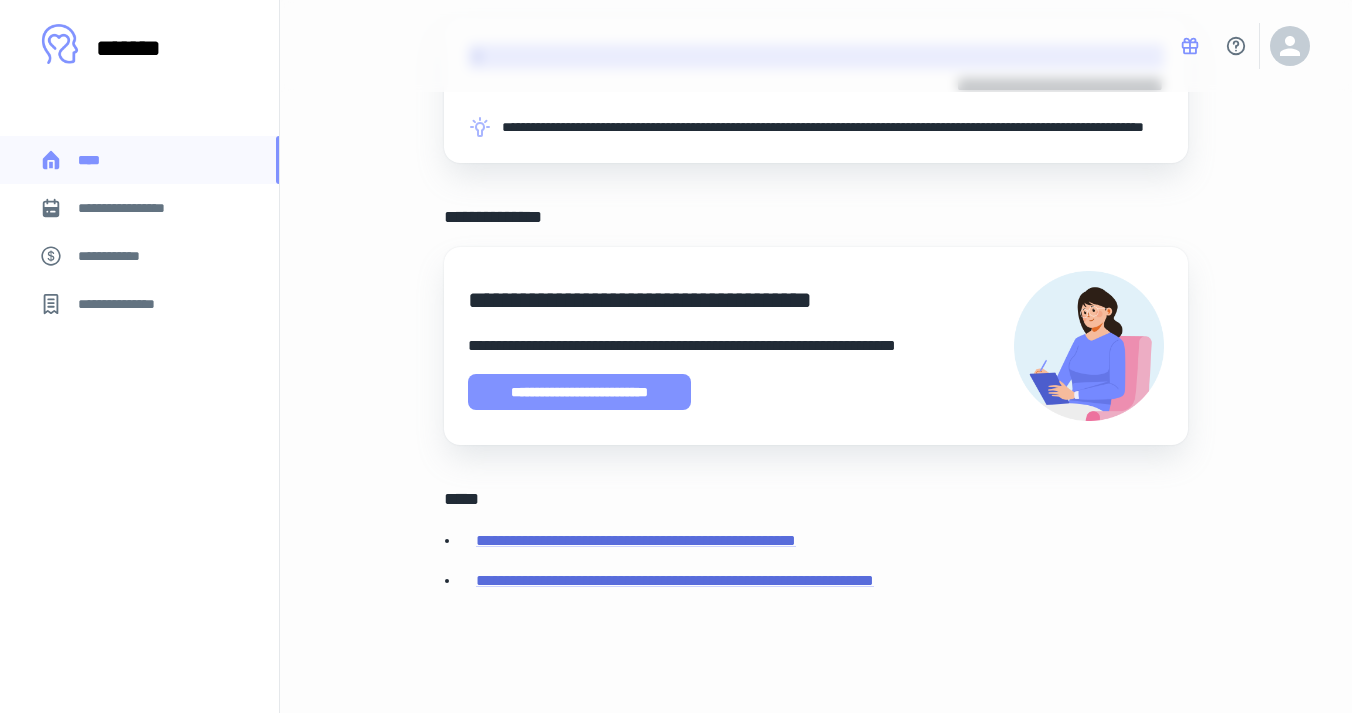 click on "**********" at bounding box center [579, 392] 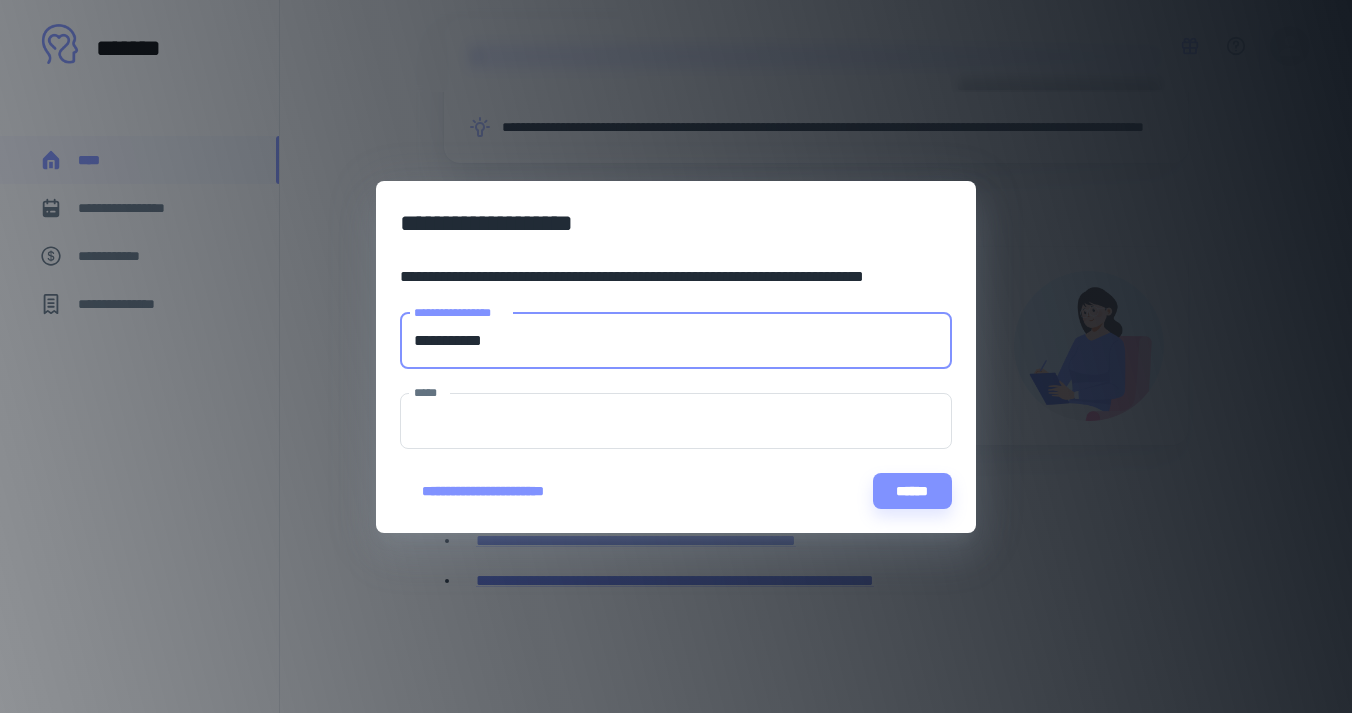 type on "**********" 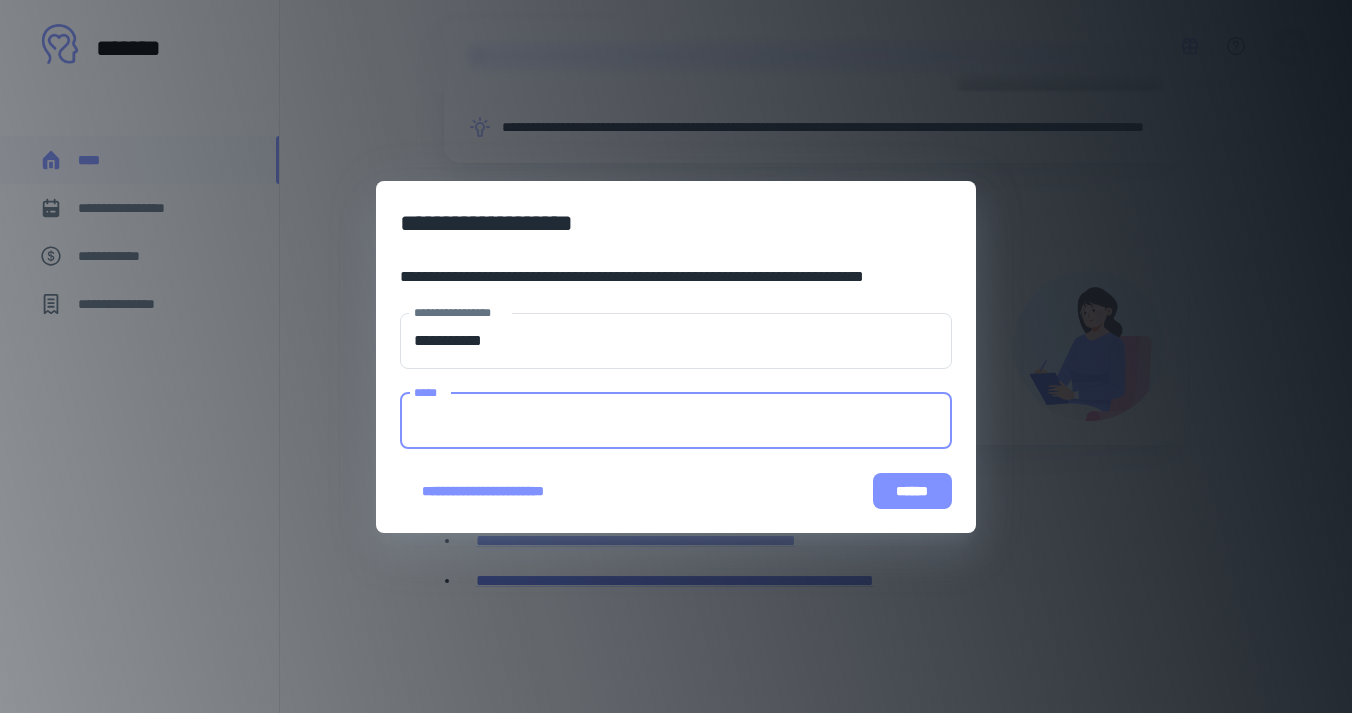 click on "******" at bounding box center [912, 491] 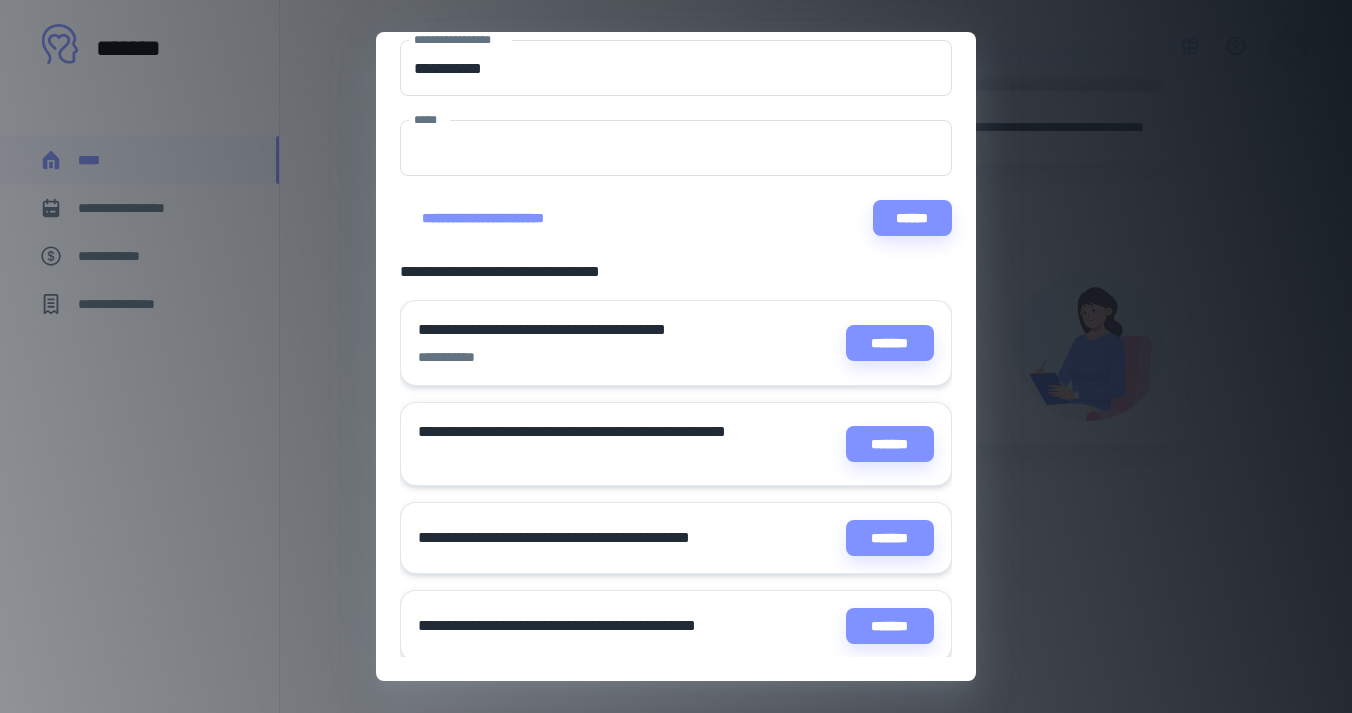 scroll, scrollTop: 124, scrollLeft: 0, axis: vertical 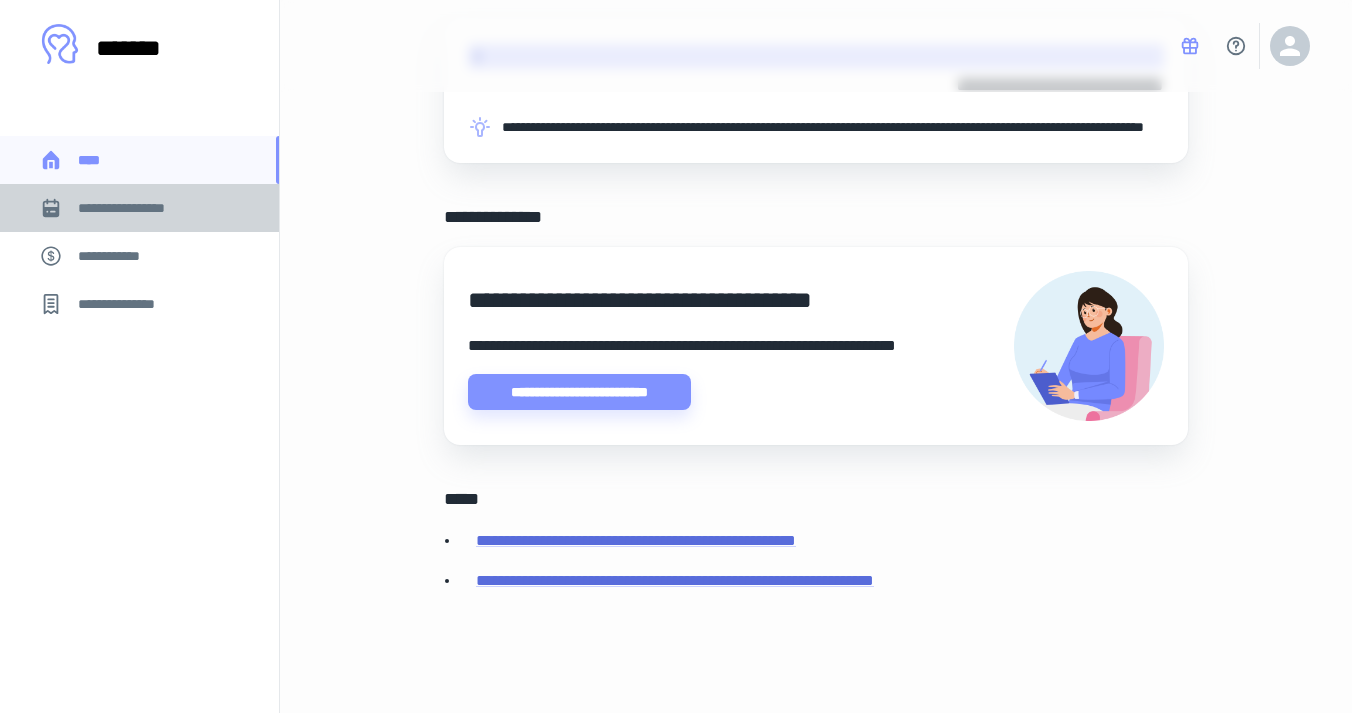 click on "**********" at bounding box center [139, 208] 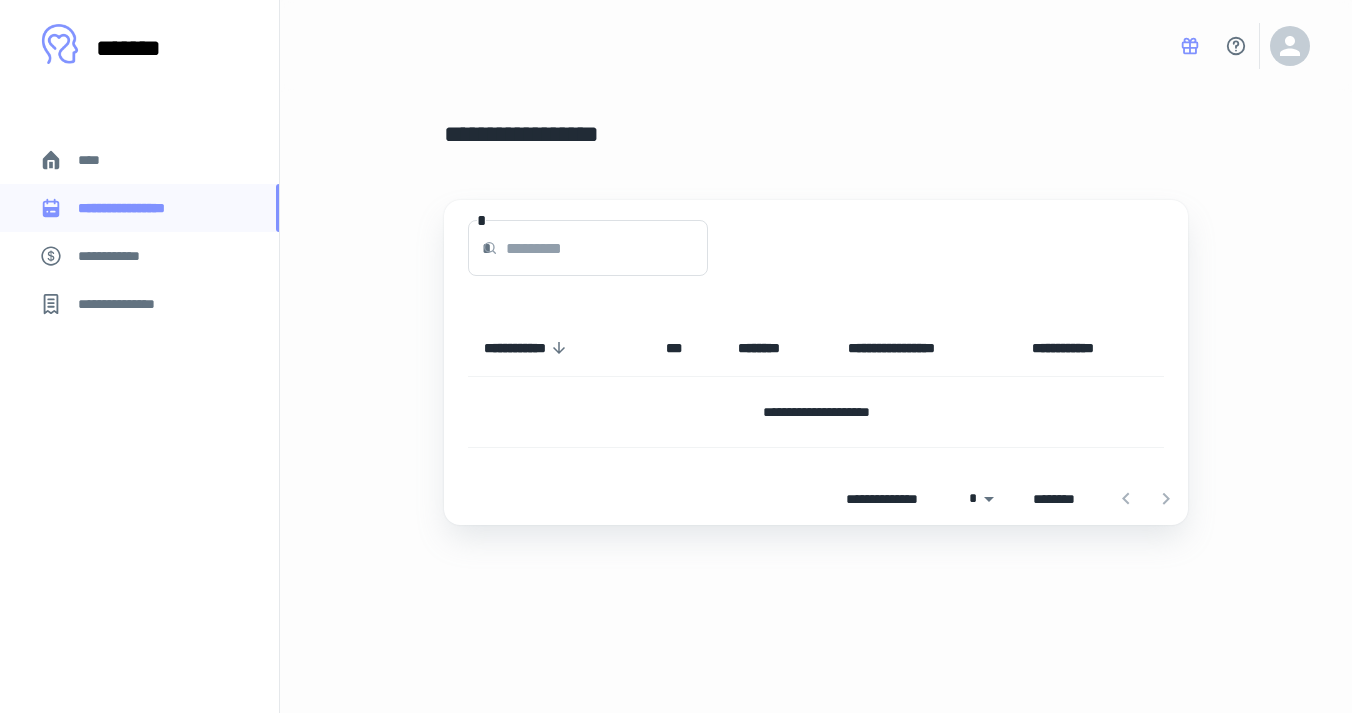 click on "****" at bounding box center (139, 160) 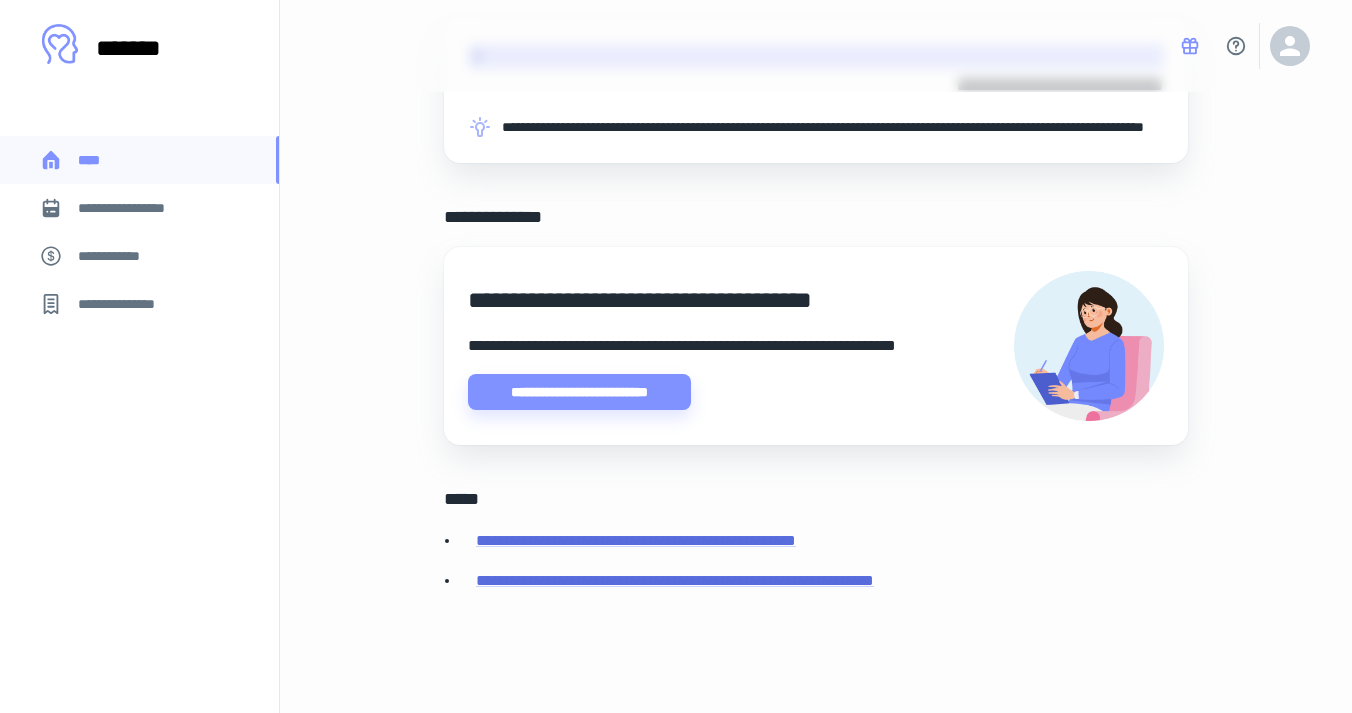 scroll, scrollTop: 546, scrollLeft: 0, axis: vertical 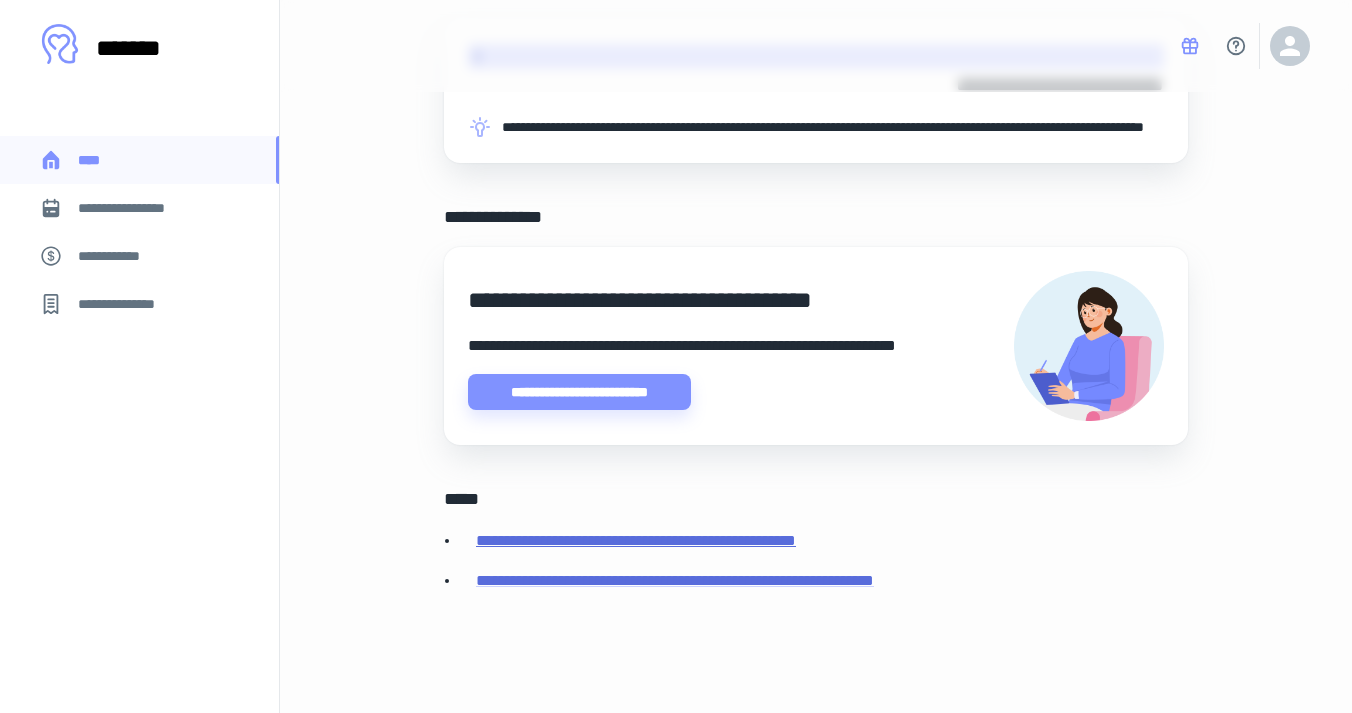 click on "**********" at bounding box center [636, 540] 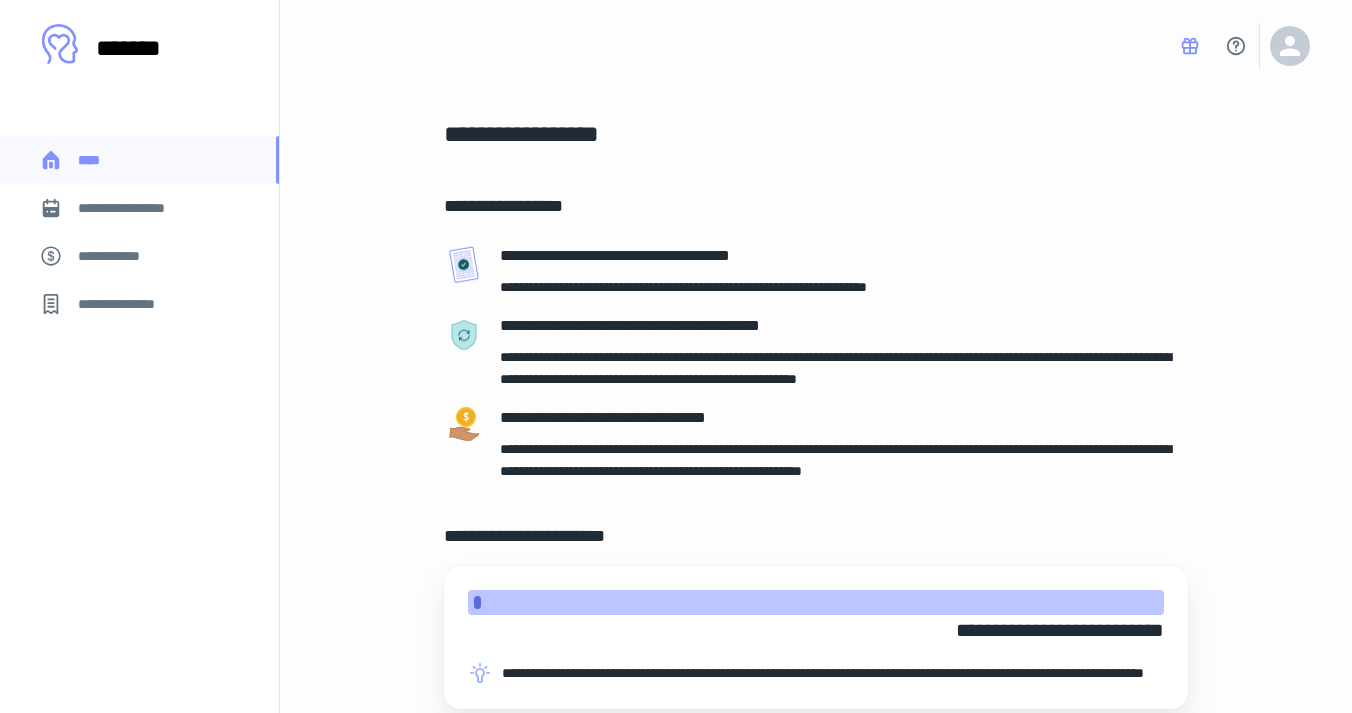 scroll, scrollTop: 0, scrollLeft: 0, axis: both 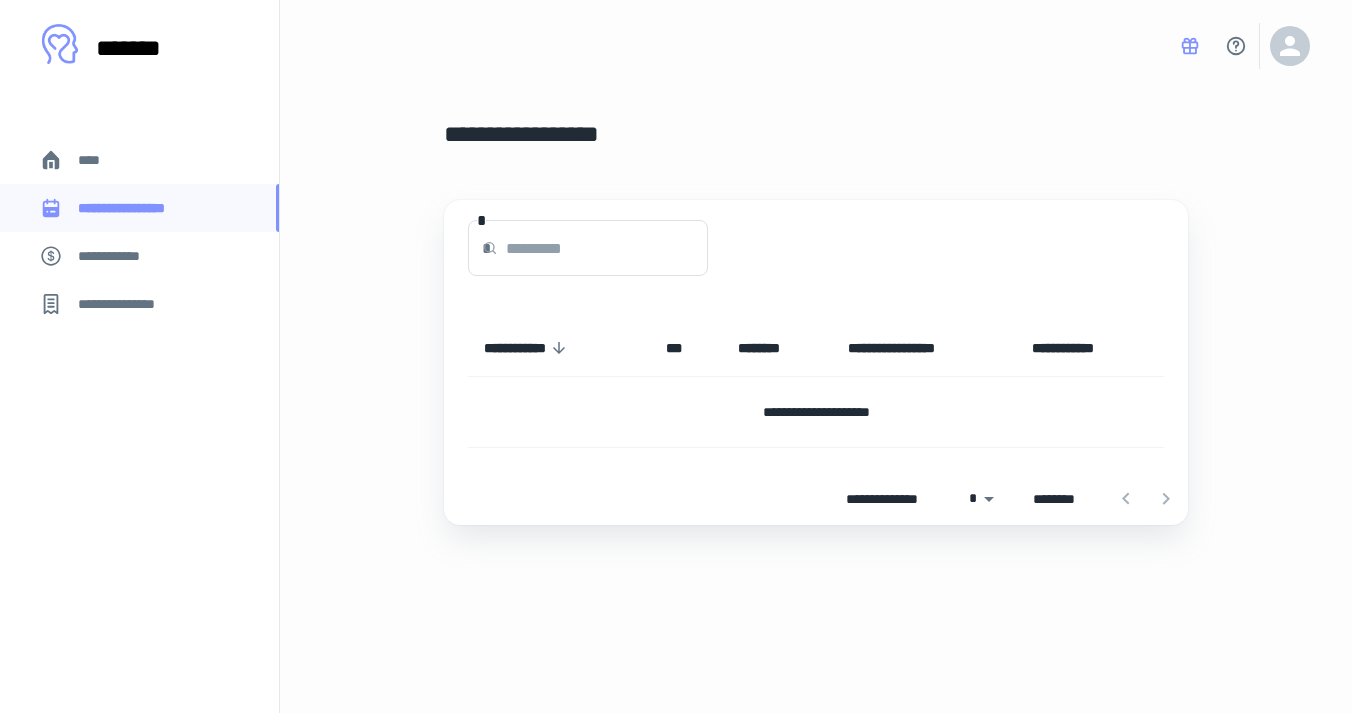 click on "**********" at bounding box center [119, 256] 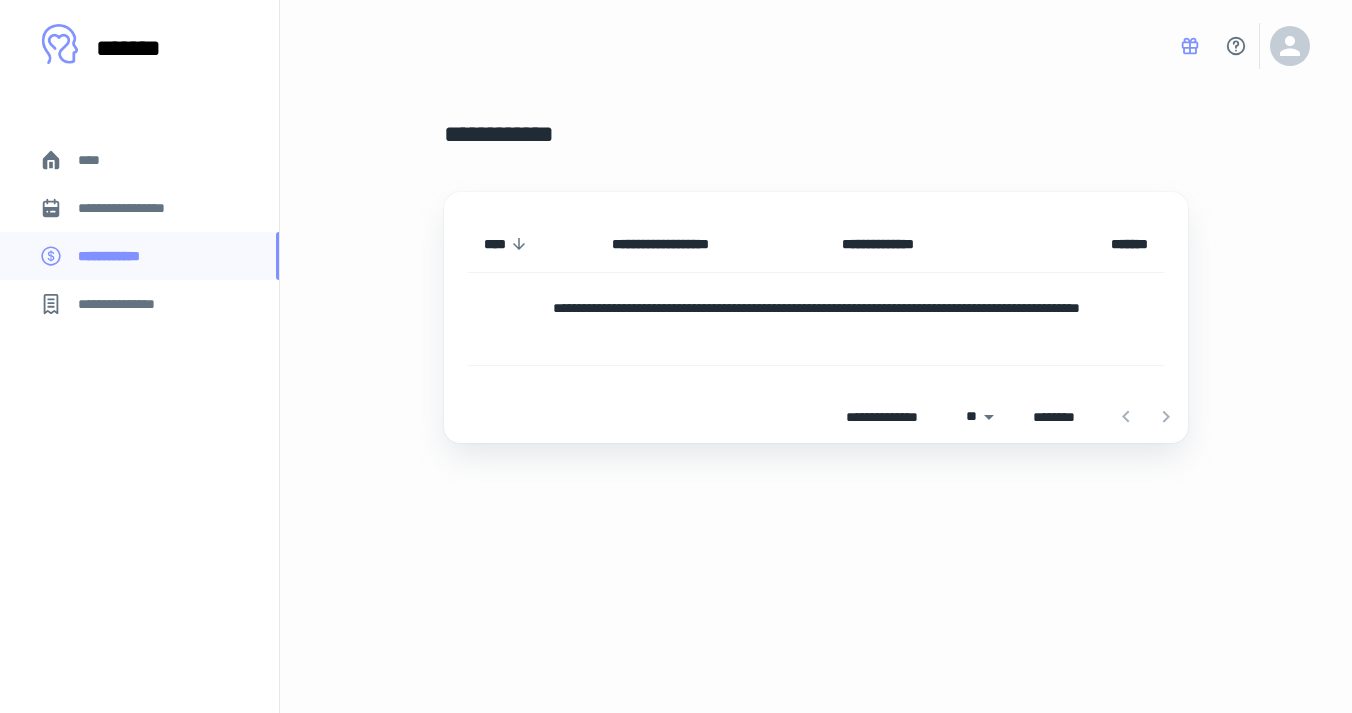 click on "****" at bounding box center [139, 160] 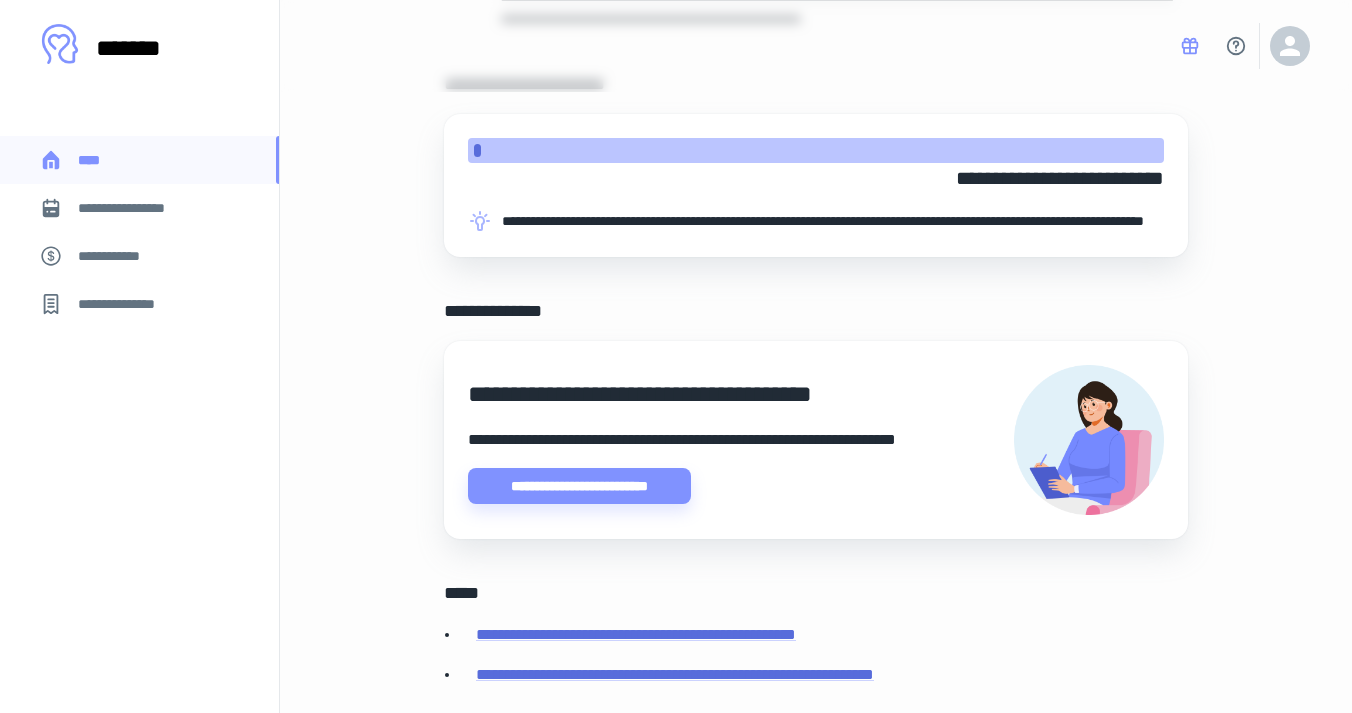 scroll, scrollTop: 478, scrollLeft: 0, axis: vertical 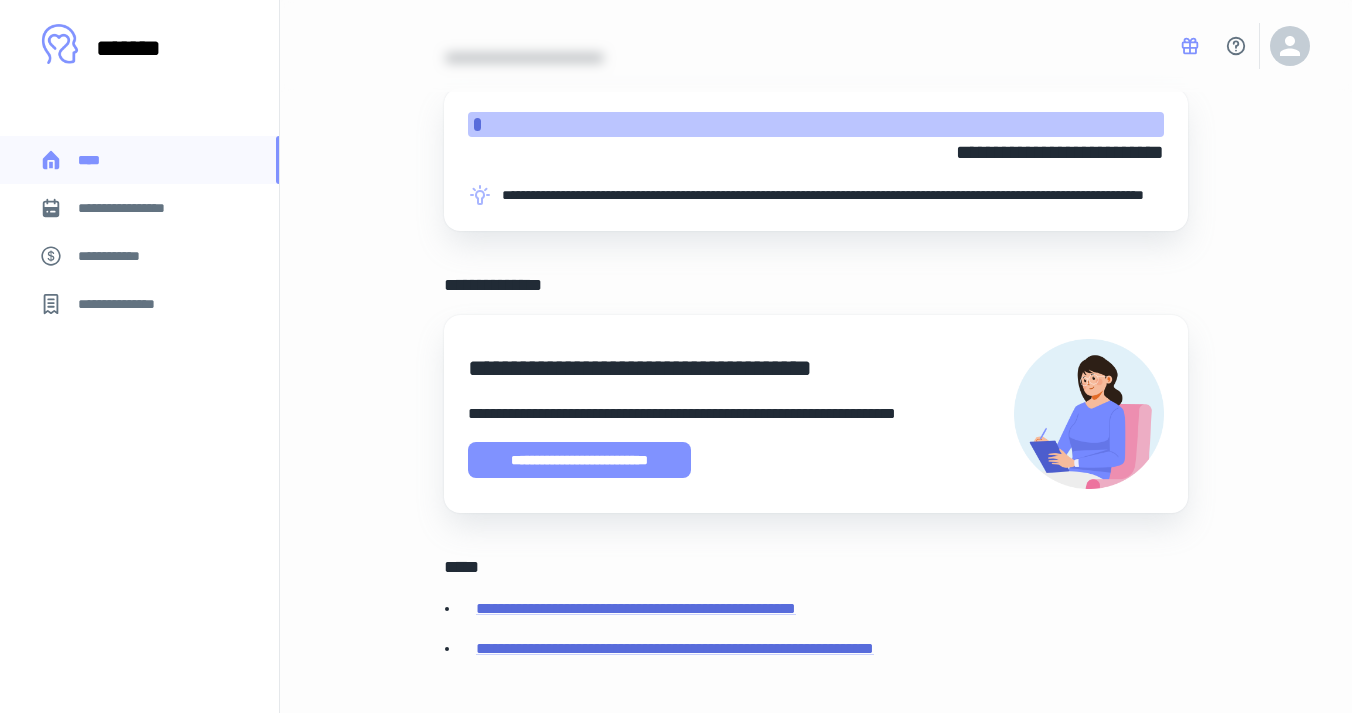 click on "**********" at bounding box center (579, 460) 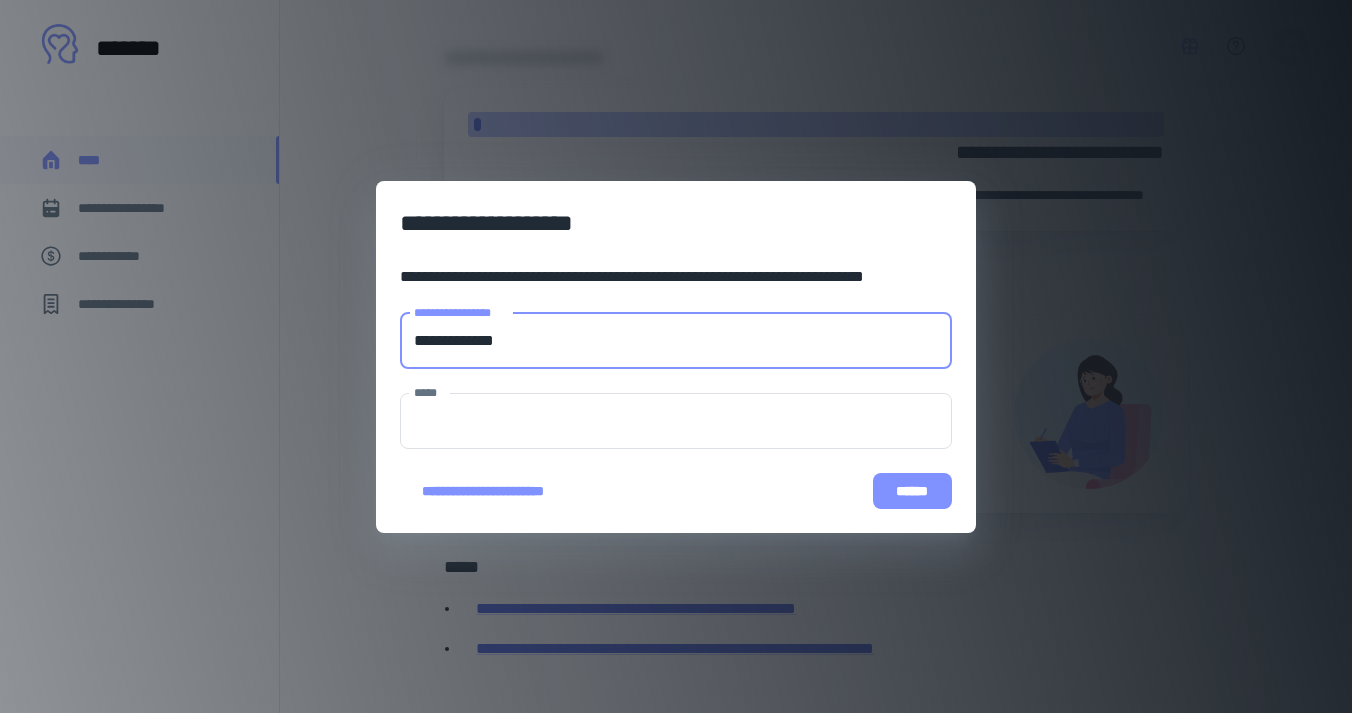 type on "**********" 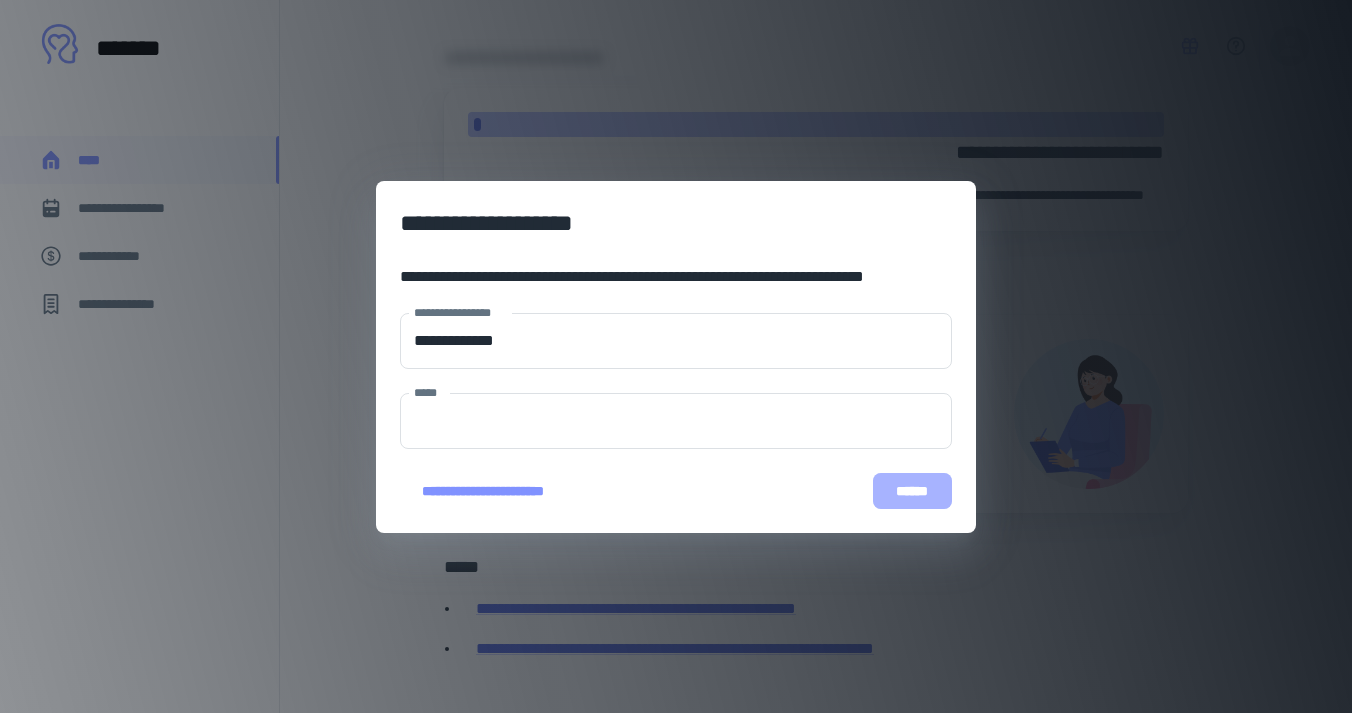 click on "******" at bounding box center (912, 491) 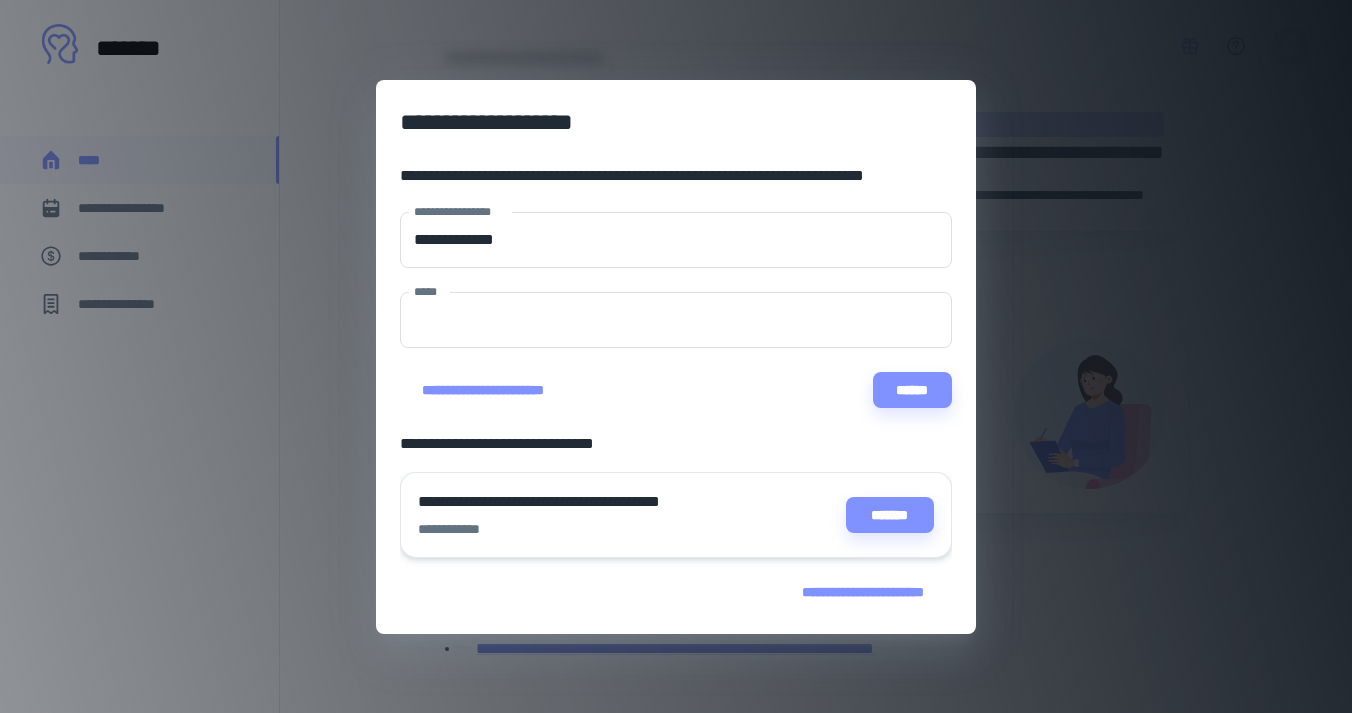 click on "**********" at bounding box center [676, 356] 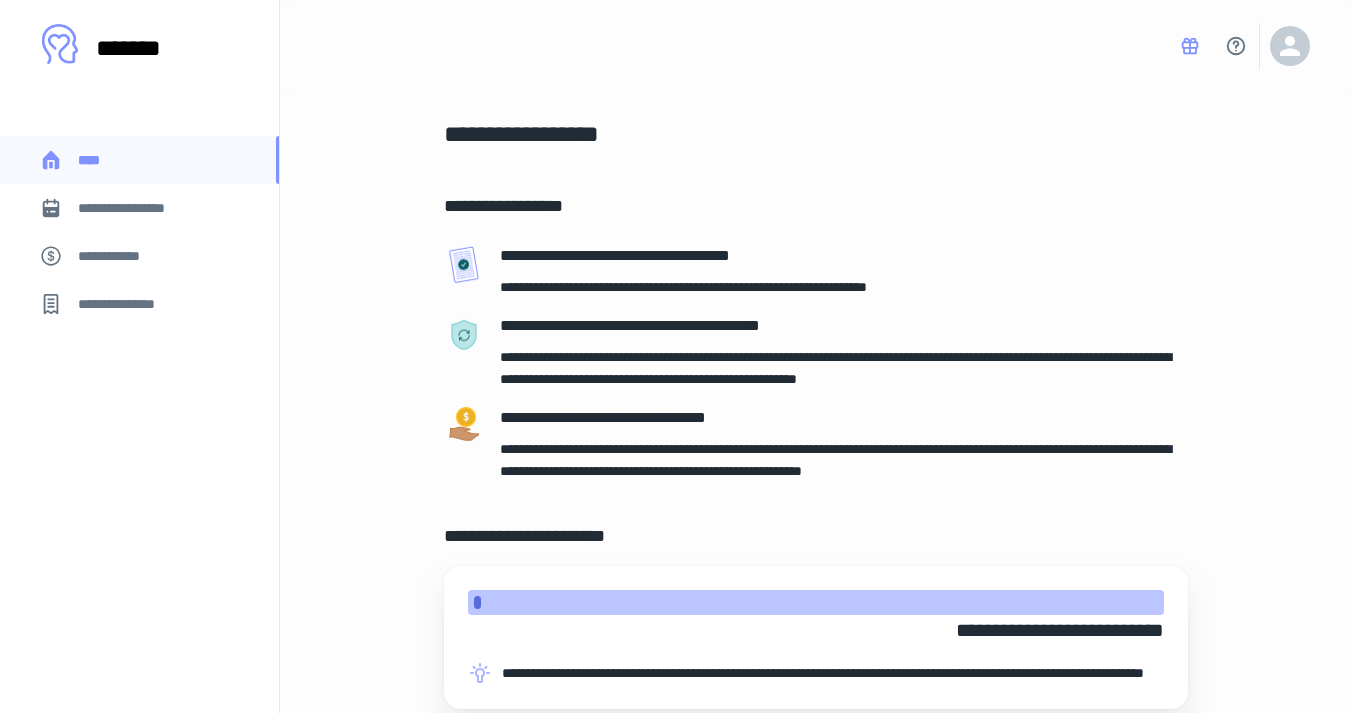 scroll, scrollTop: 0, scrollLeft: 0, axis: both 